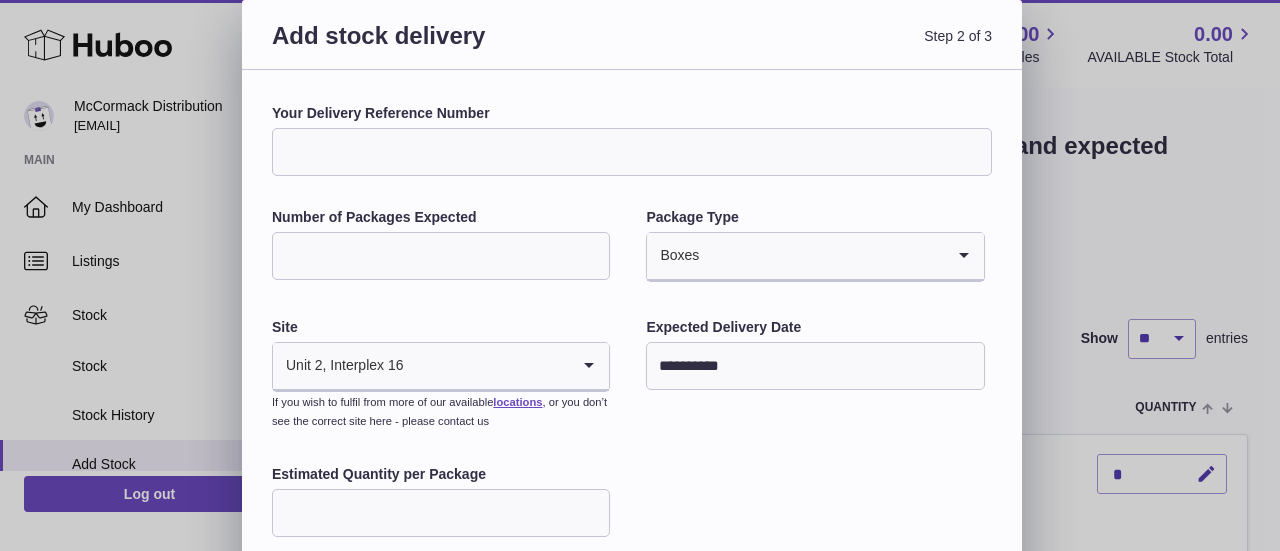 scroll, scrollTop: 904, scrollLeft: 0, axis: vertical 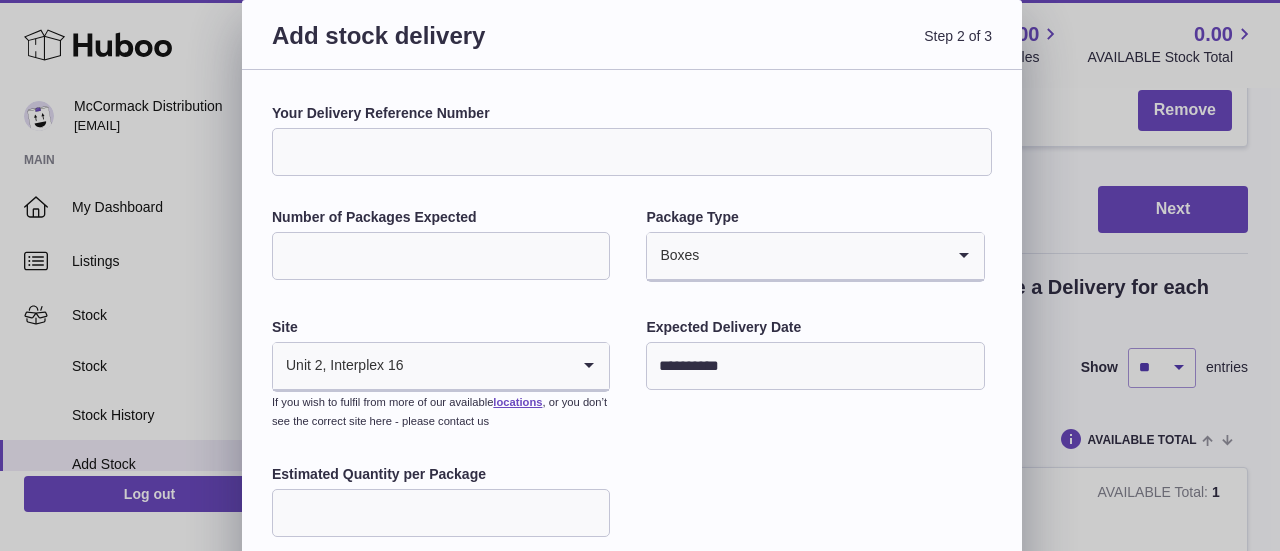 click on "Your Delivery Reference Number" at bounding box center [632, 152] 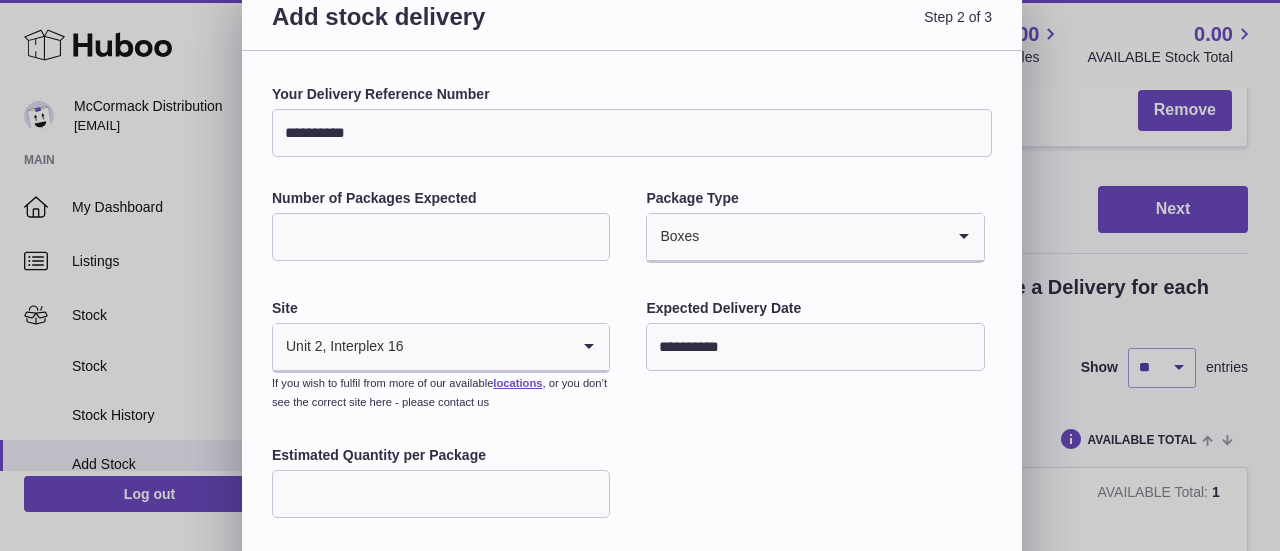 scroll, scrollTop: 0, scrollLeft: 0, axis: both 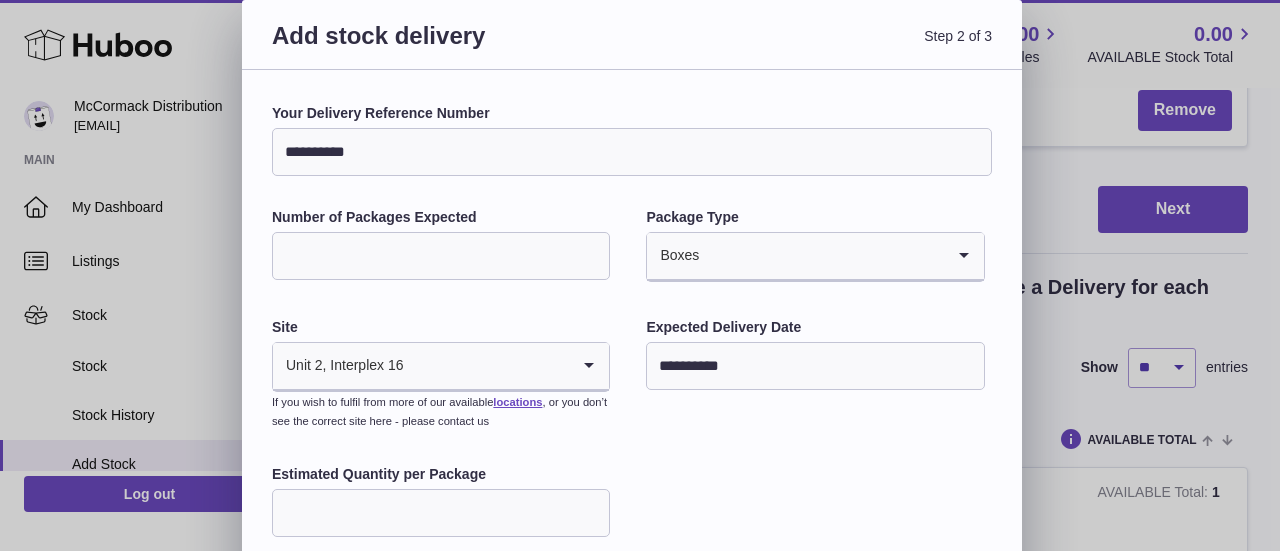 click on "*********" at bounding box center (632, 152) 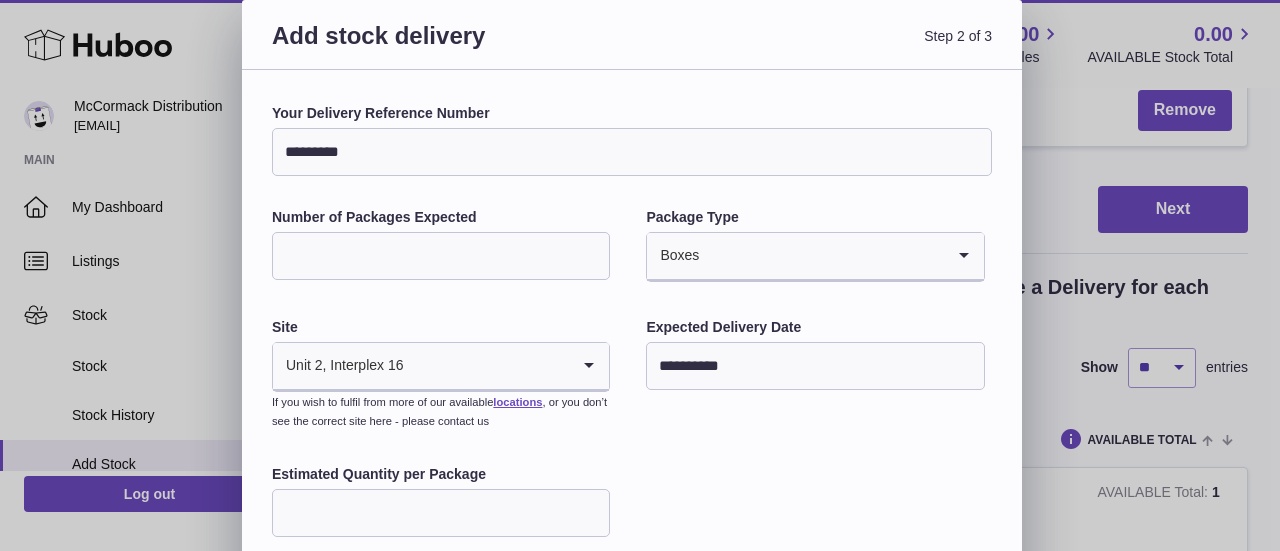 scroll, scrollTop: 161, scrollLeft: 0, axis: vertical 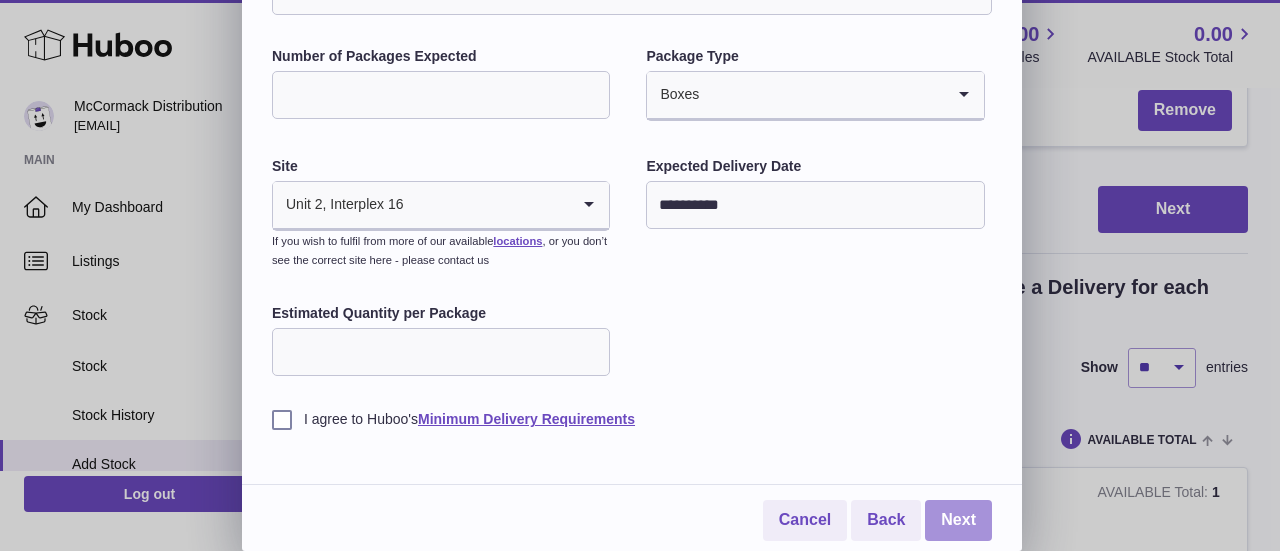 click on "Next" at bounding box center [958, 520] 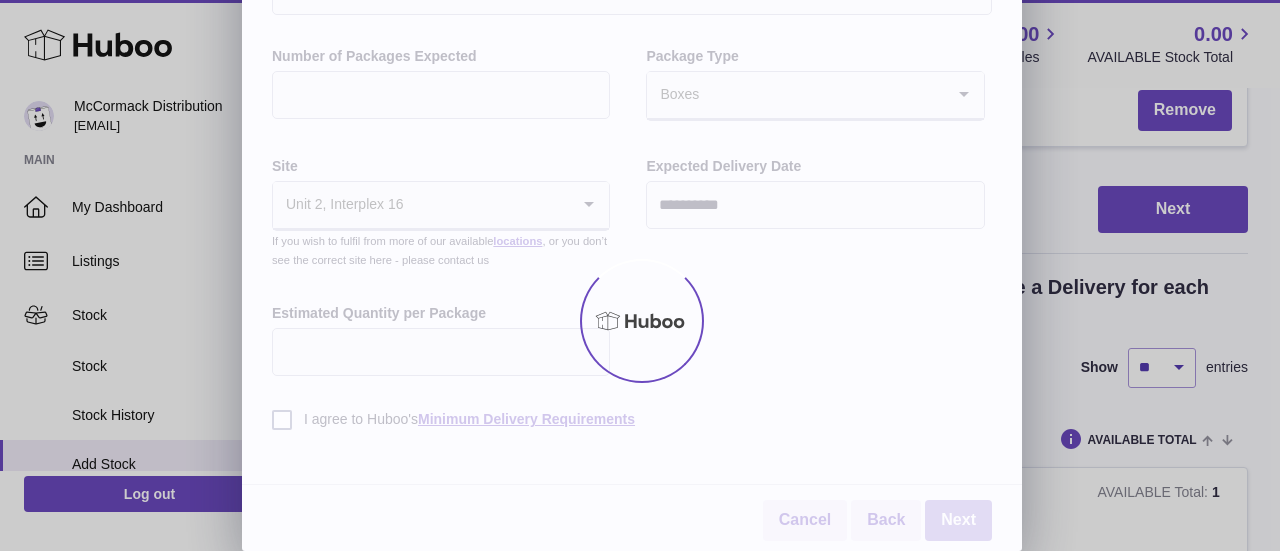 scroll, scrollTop: 177, scrollLeft: 0, axis: vertical 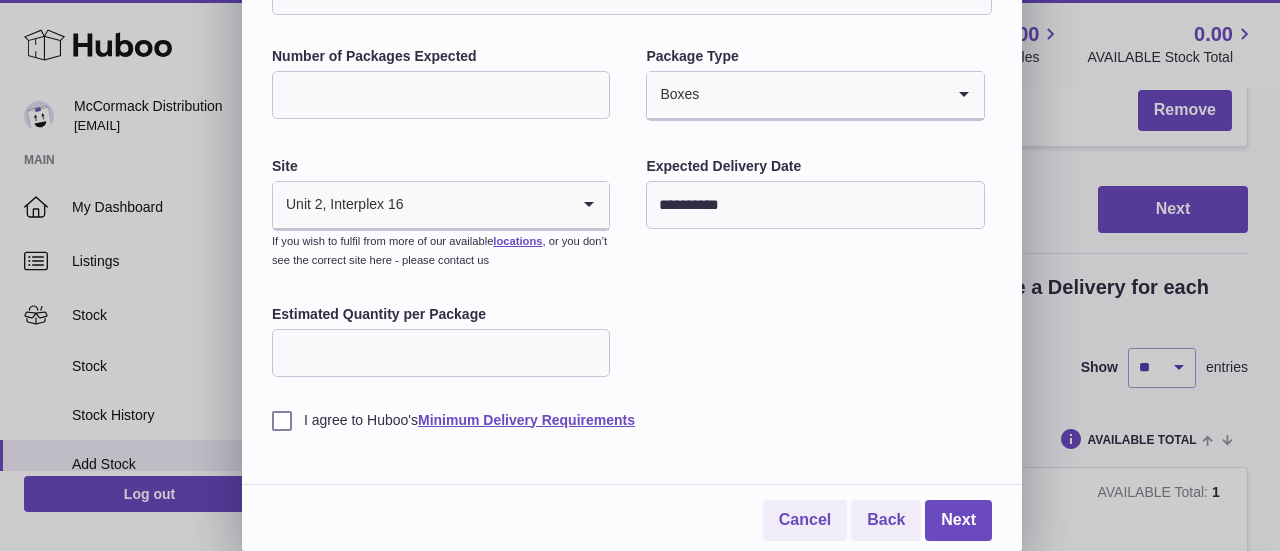 click on "**" at bounding box center [441, 353] 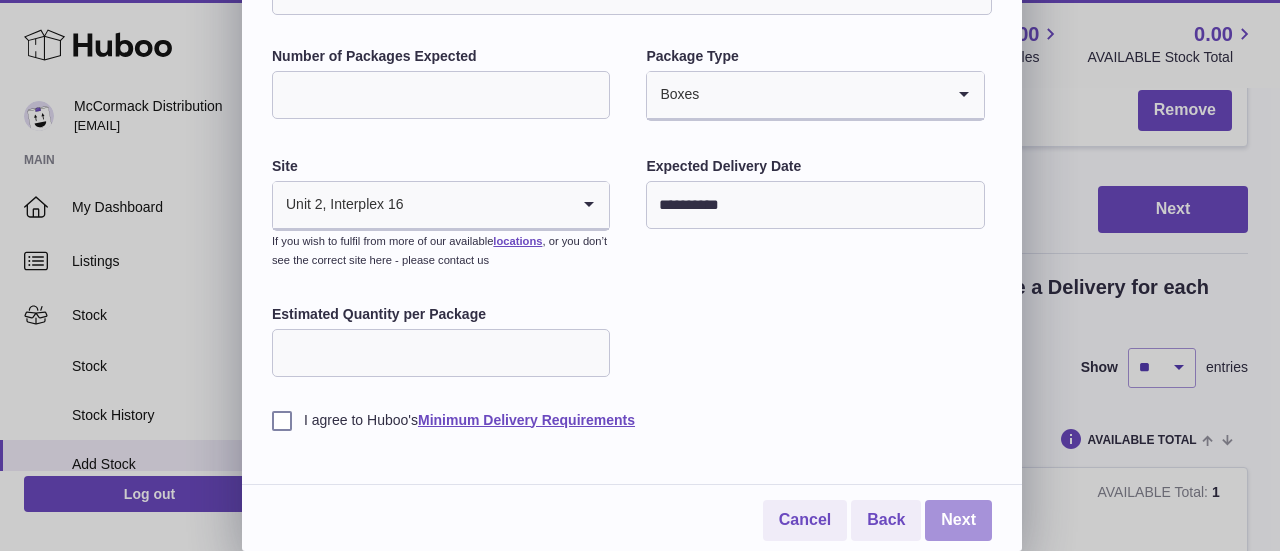 click on "Next" at bounding box center (958, 520) 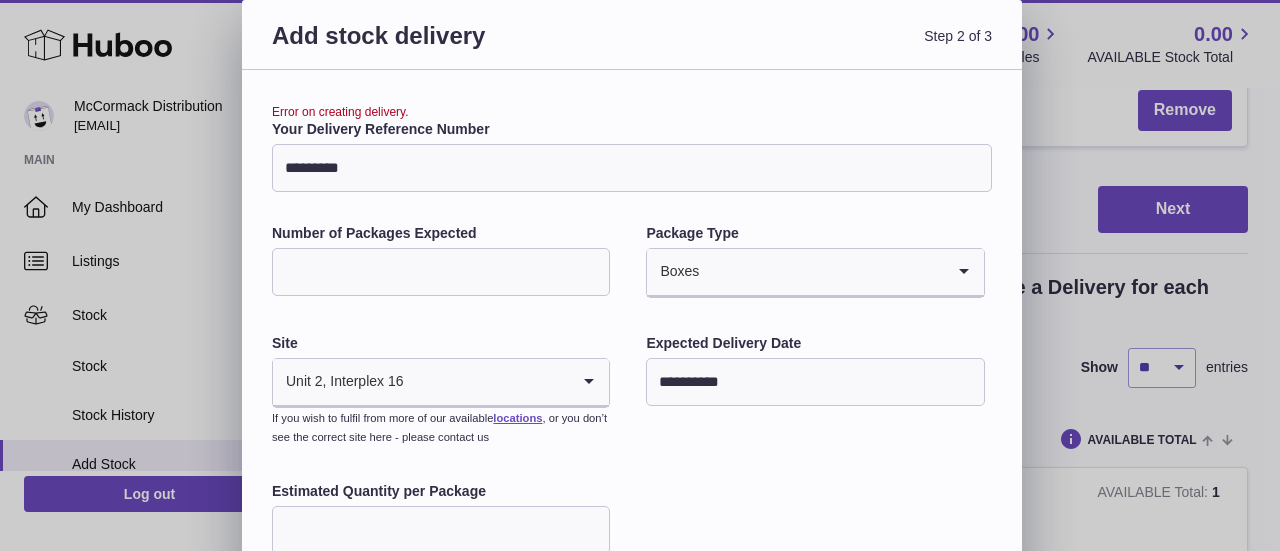 scroll, scrollTop: 1, scrollLeft: 0, axis: vertical 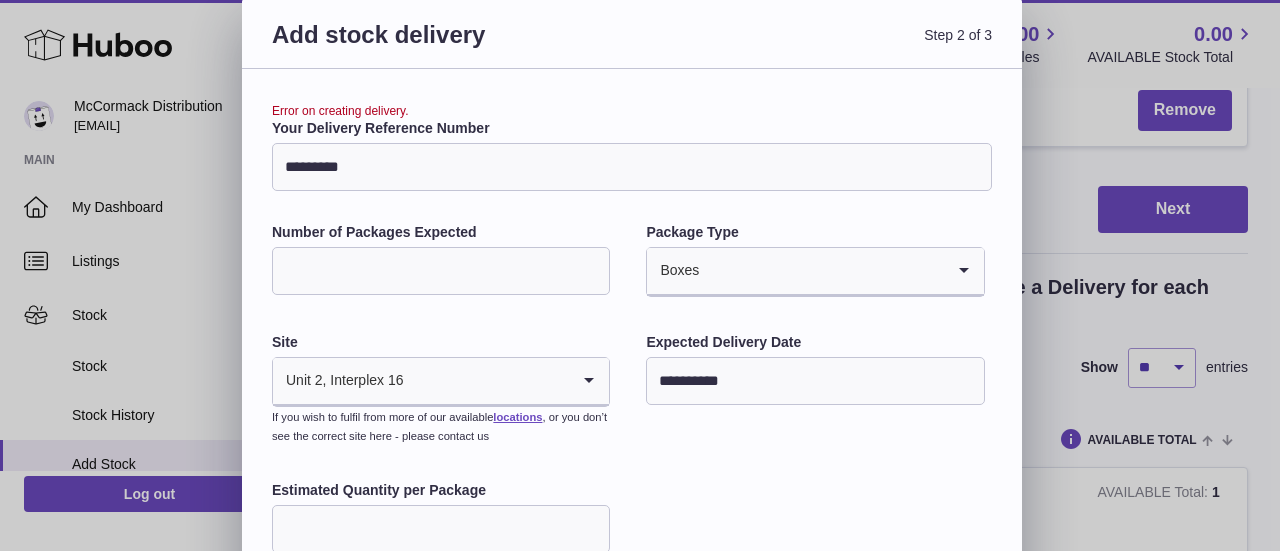 click on "*********" at bounding box center [632, 167] 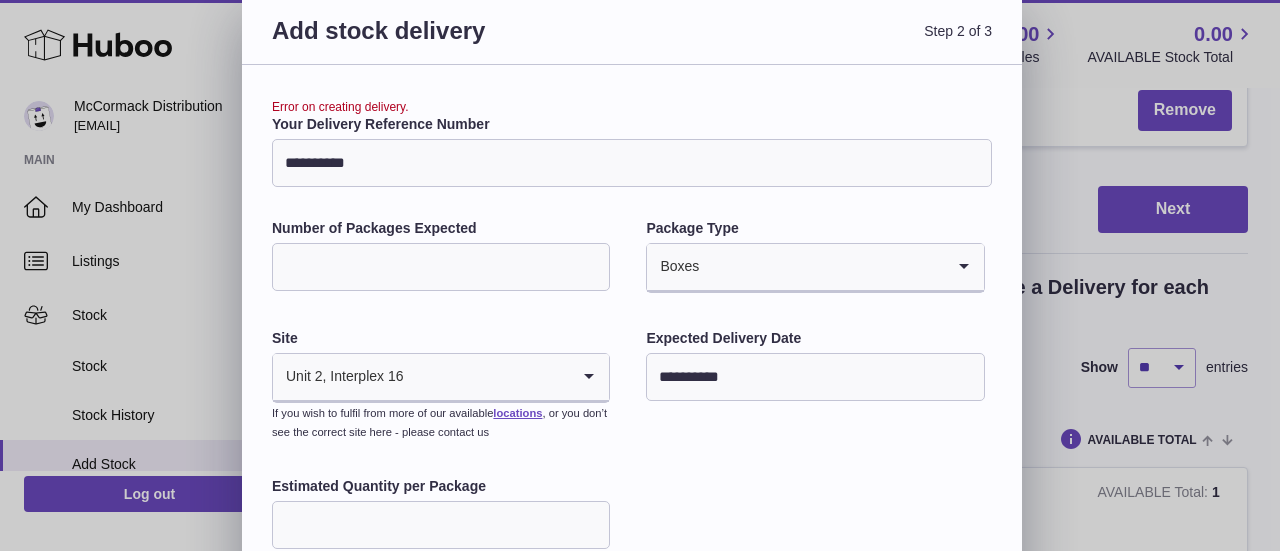 scroll, scrollTop: 177, scrollLeft: 0, axis: vertical 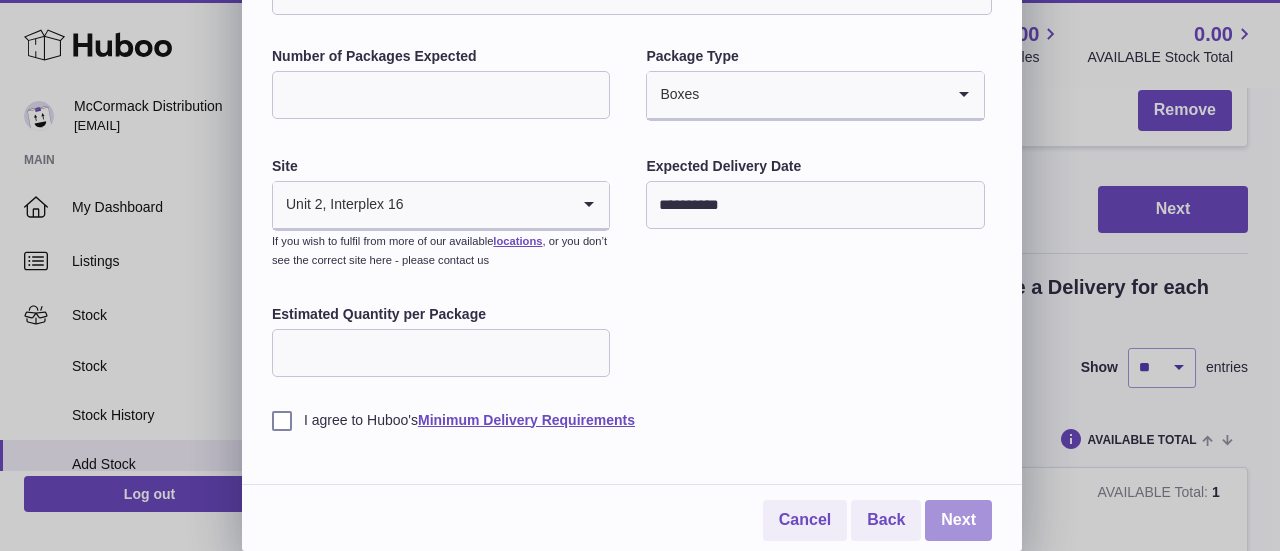 type on "**********" 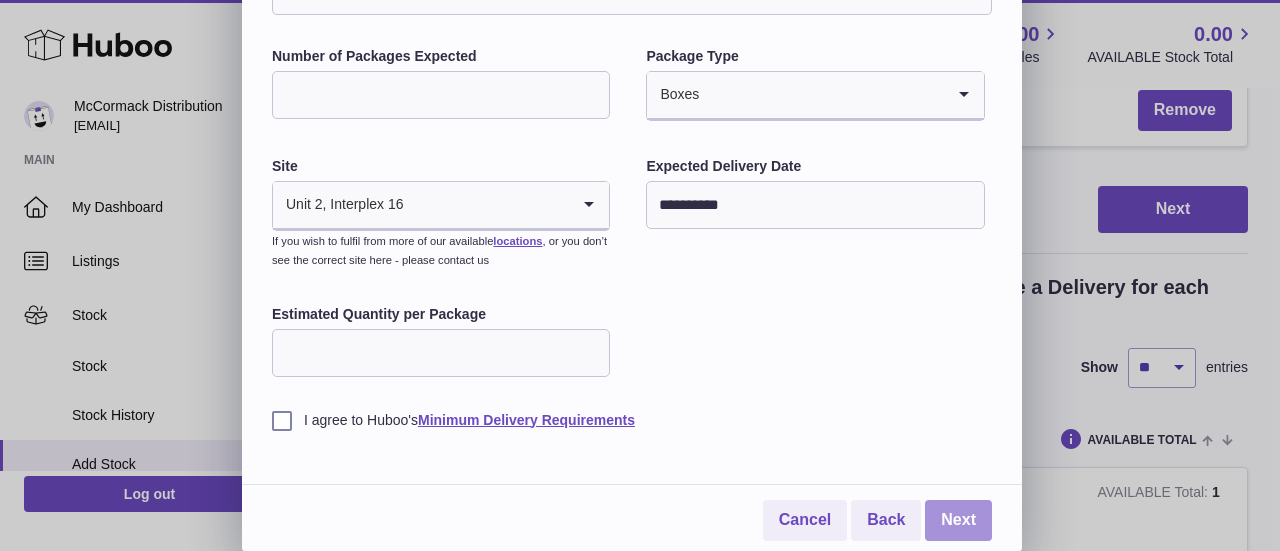 click on "Next" at bounding box center [958, 520] 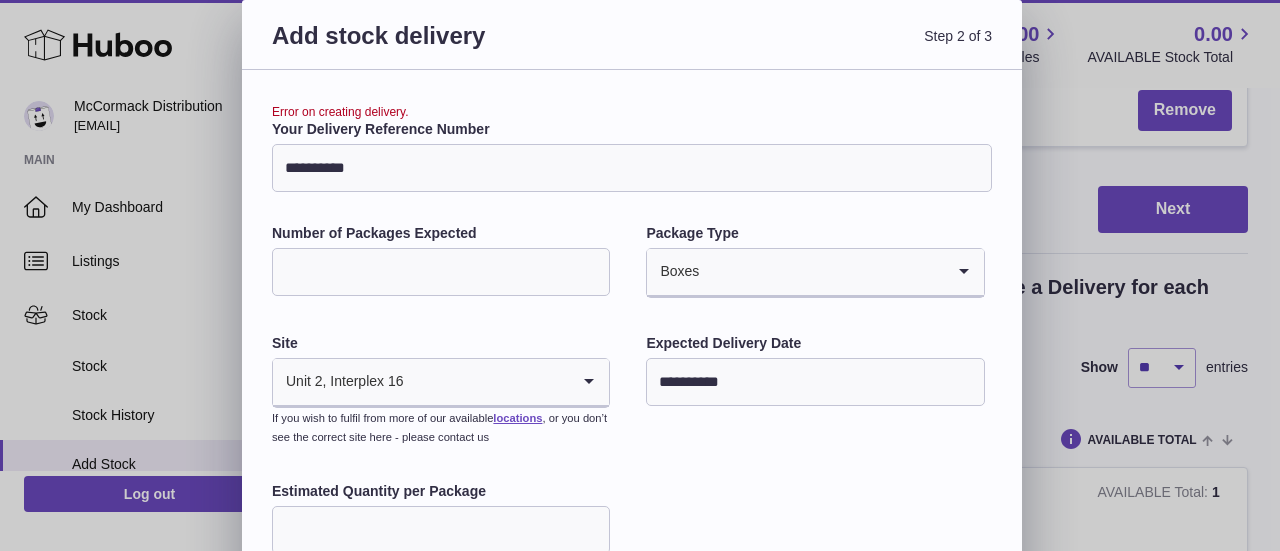 drag, startPoint x: 476, startPoint y: 165, endPoint x: 84, endPoint y: 165, distance: 392 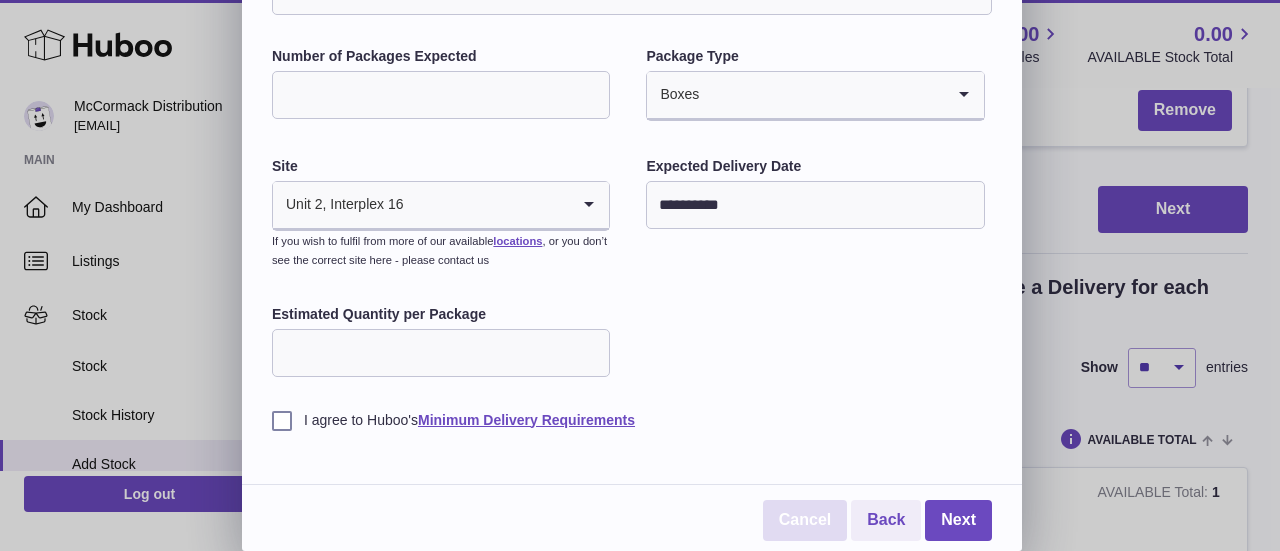 click on "Cancel" at bounding box center [805, 520] 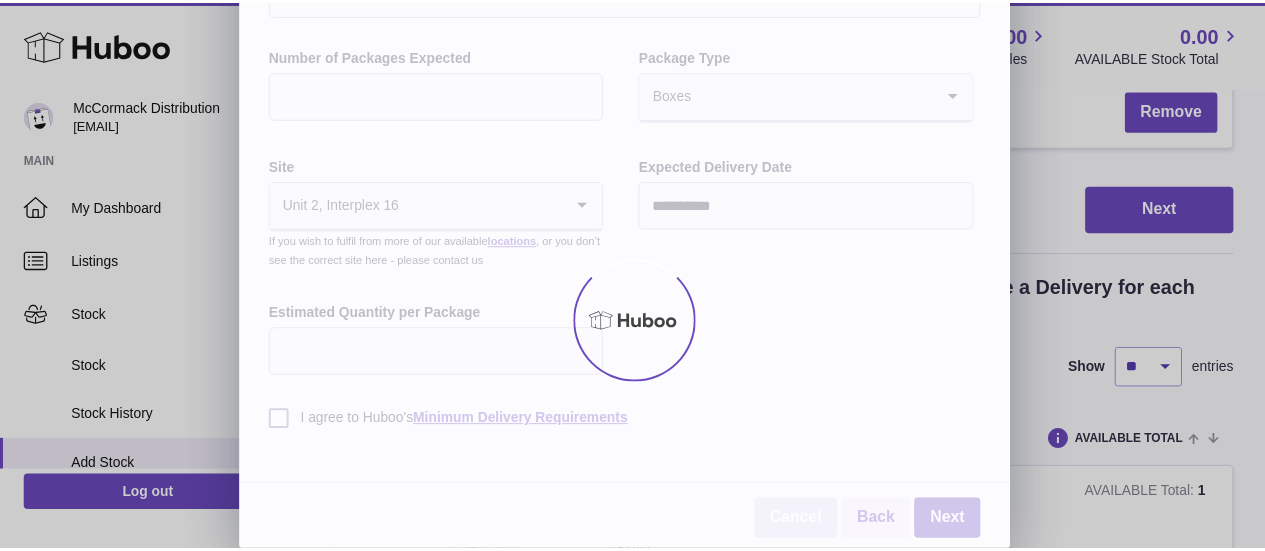 scroll, scrollTop: 0, scrollLeft: 0, axis: both 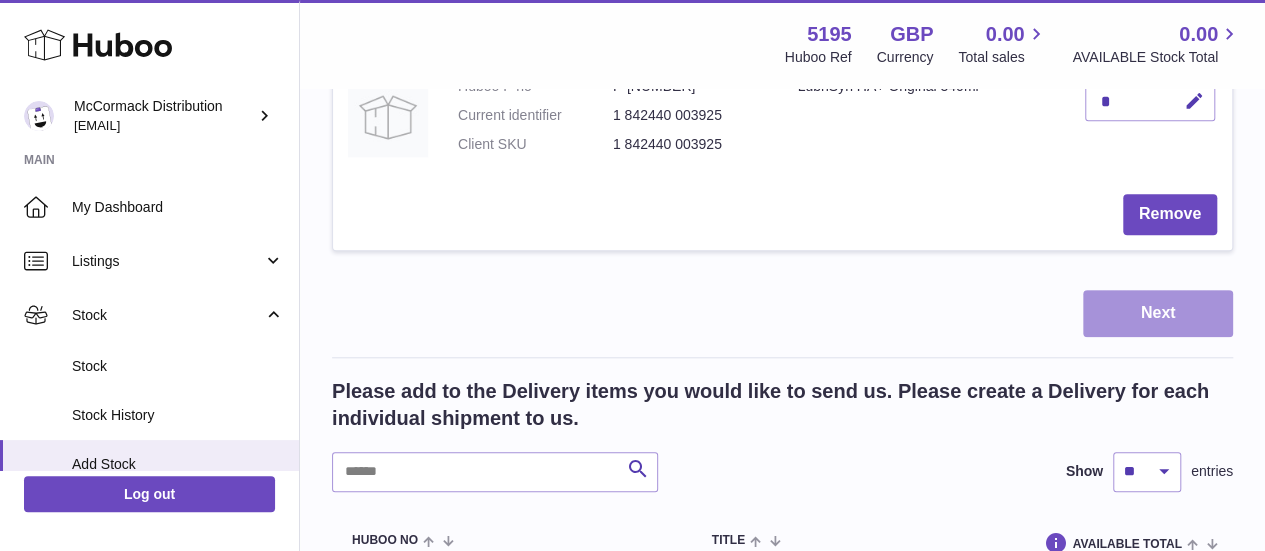 click on "Next" at bounding box center [1158, 313] 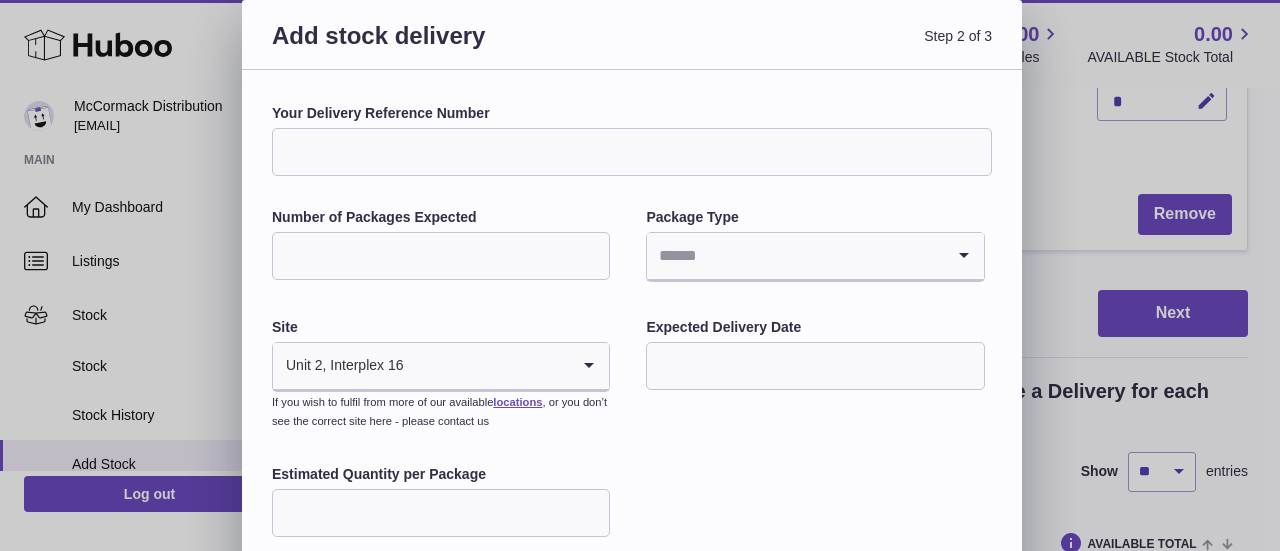 click on "Your Delivery Reference Number" at bounding box center (632, 152) 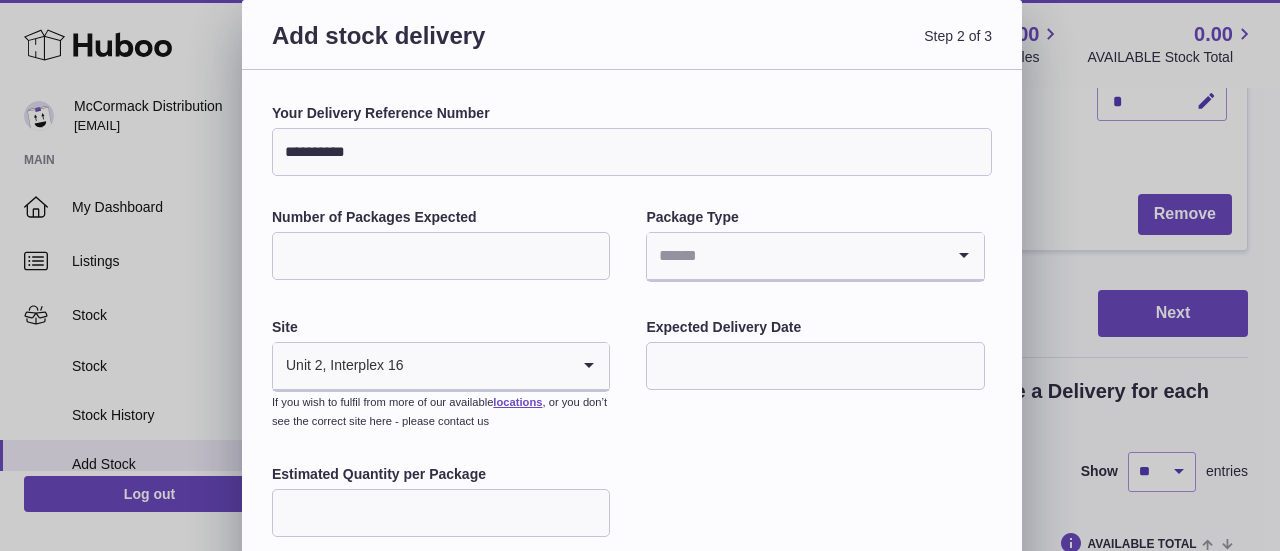 scroll, scrollTop: 107, scrollLeft: 0, axis: vertical 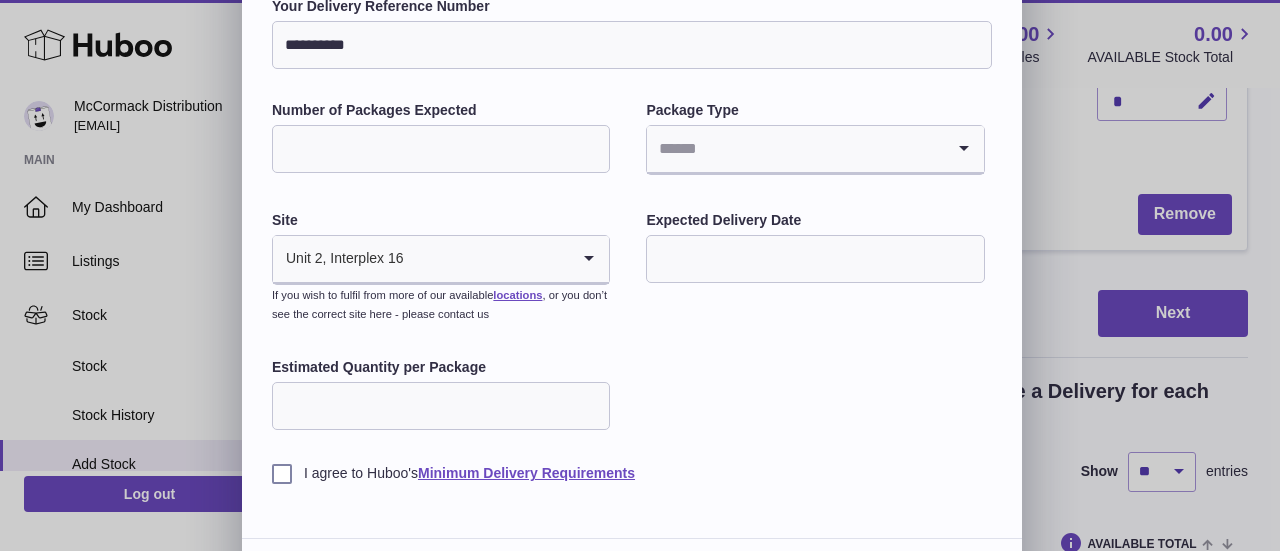 type on "**********" 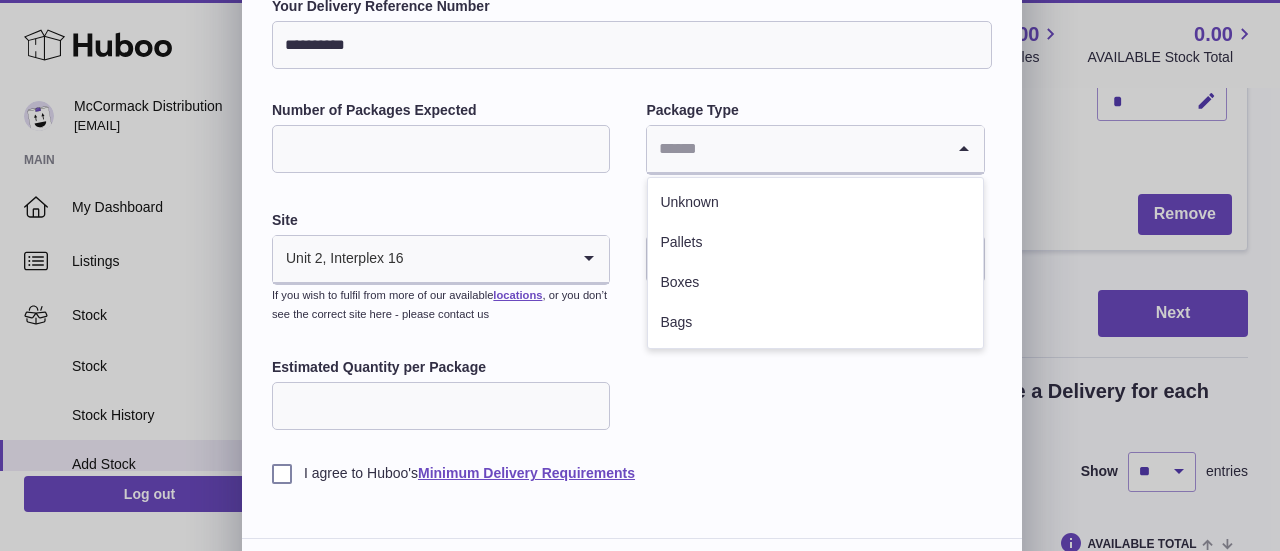 click at bounding box center (795, 149) 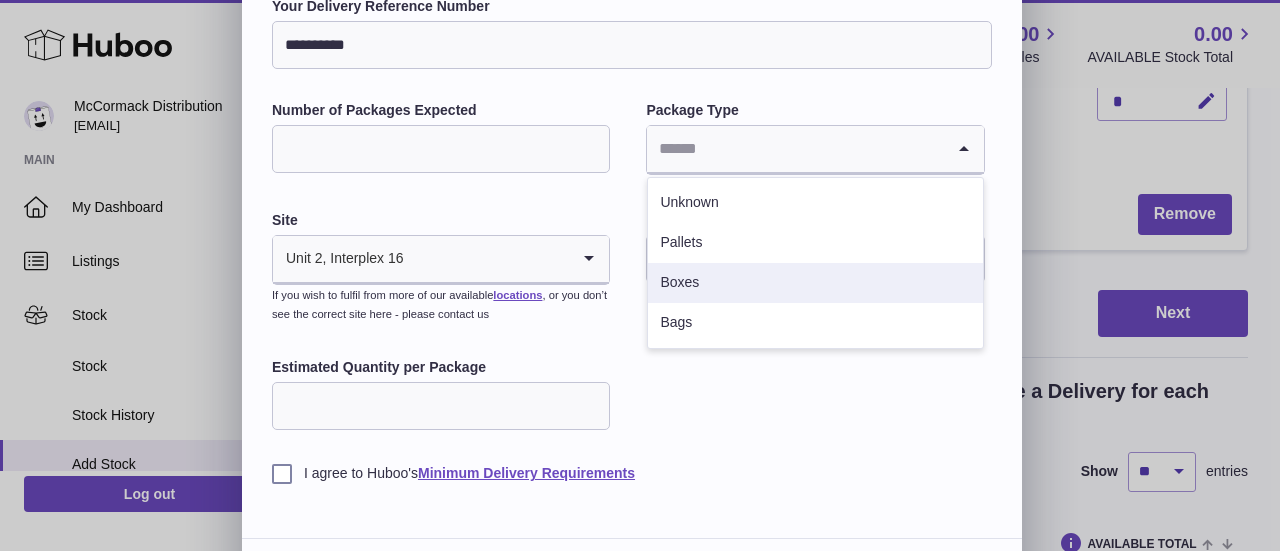 click on "Boxes" at bounding box center (815, 283) 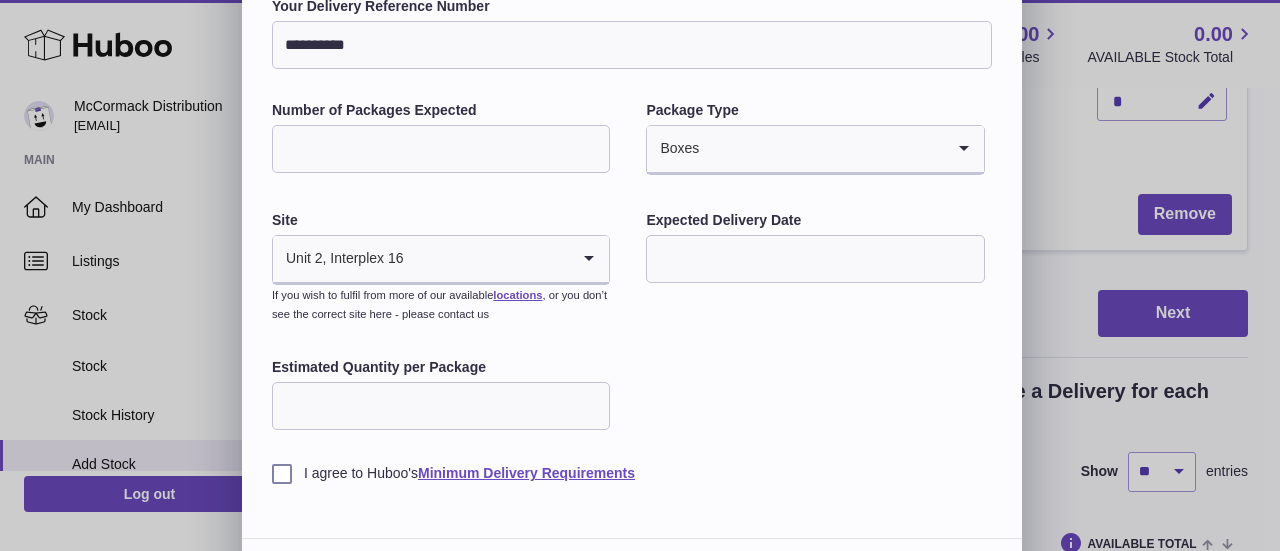 click at bounding box center [815, 259] 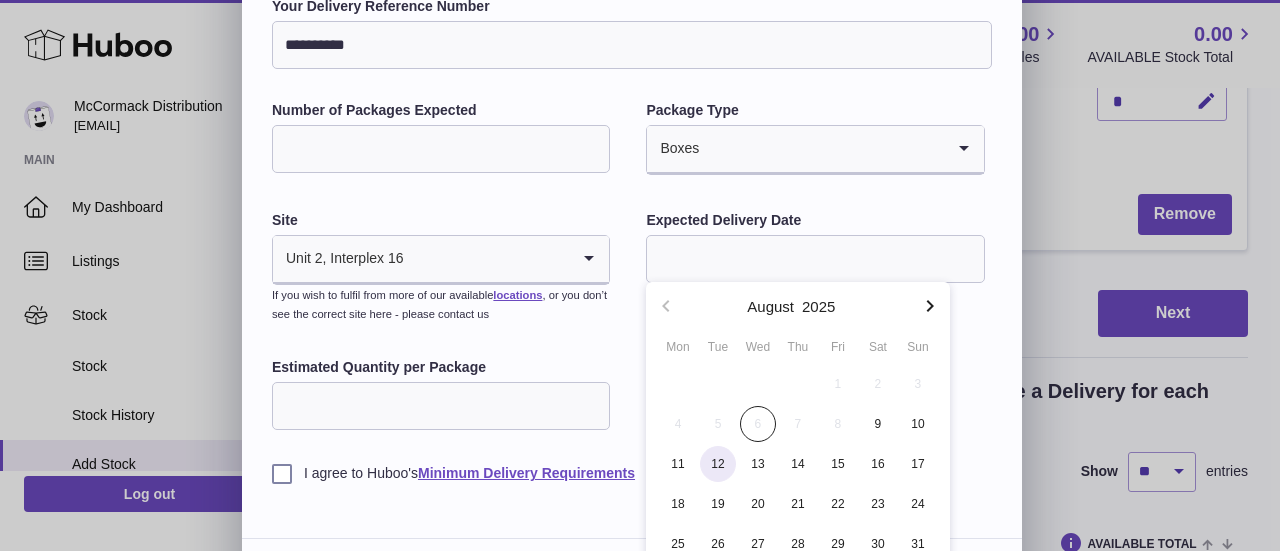 click on "12" at bounding box center [718, 464] 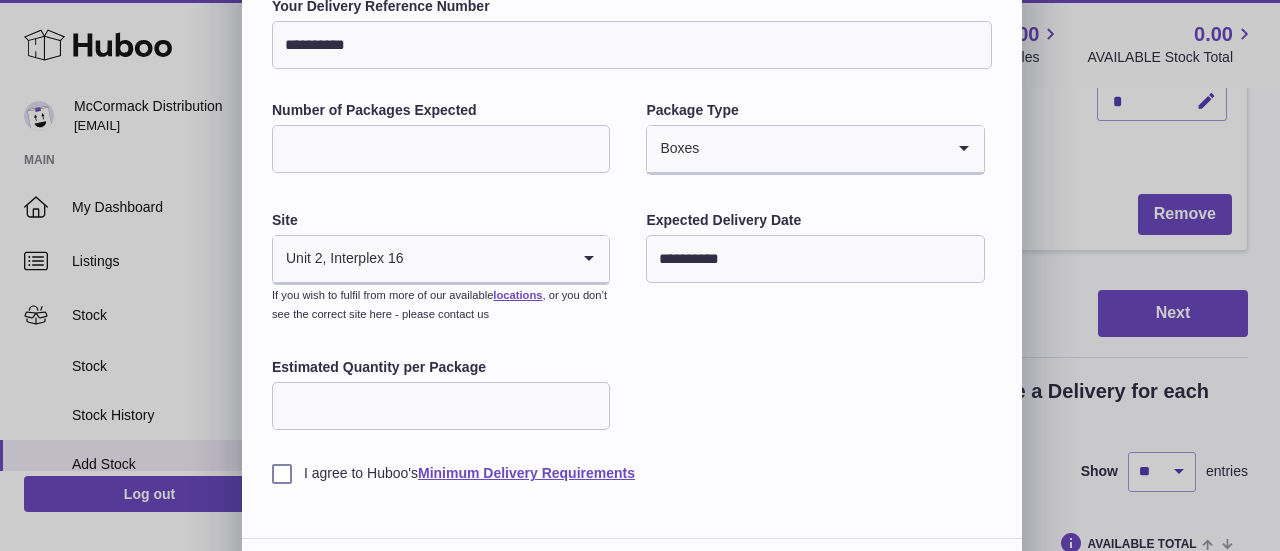 click on "Estimated Quantity per Package" at bounding box center [441, 406] 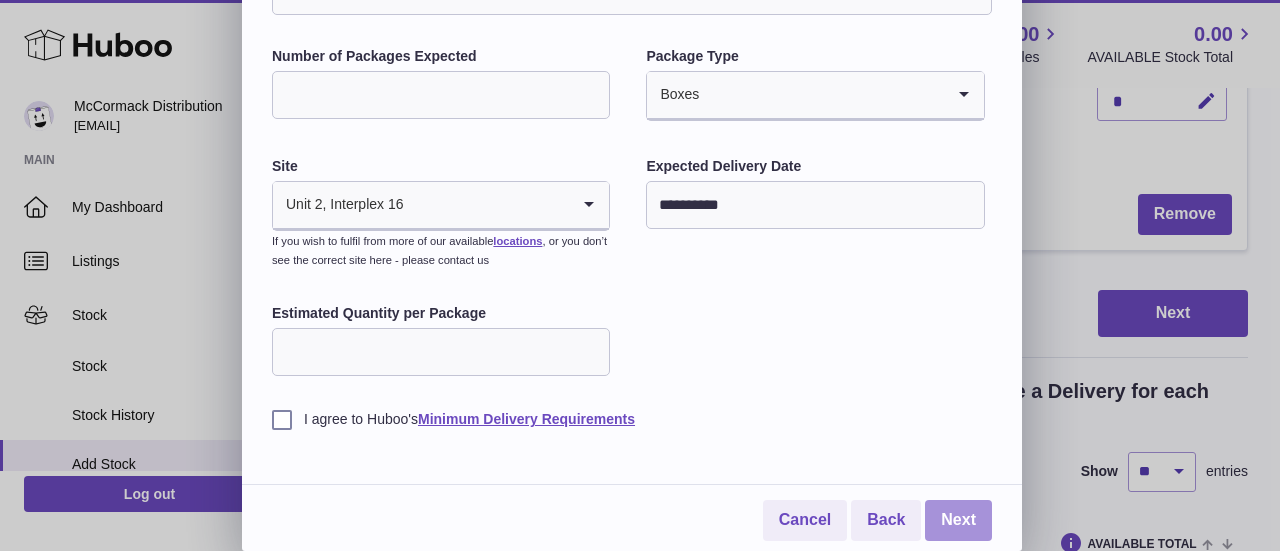 click on "Next" at bounding box center [958, 520] 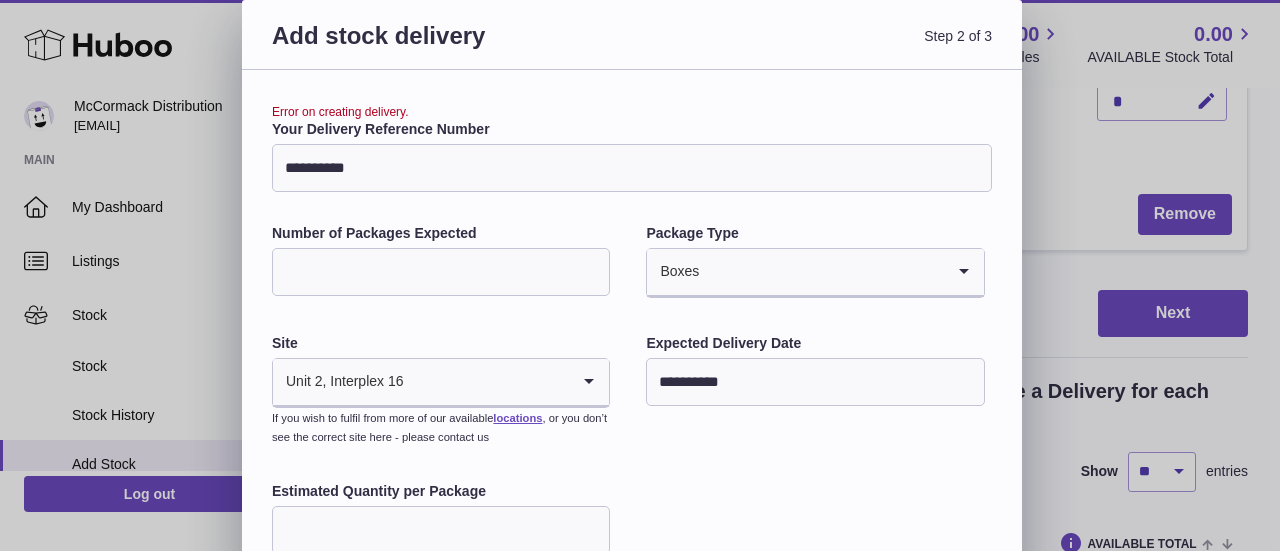 scroll, scrollTop: 1, scrollLeft: 0, axis: vertical 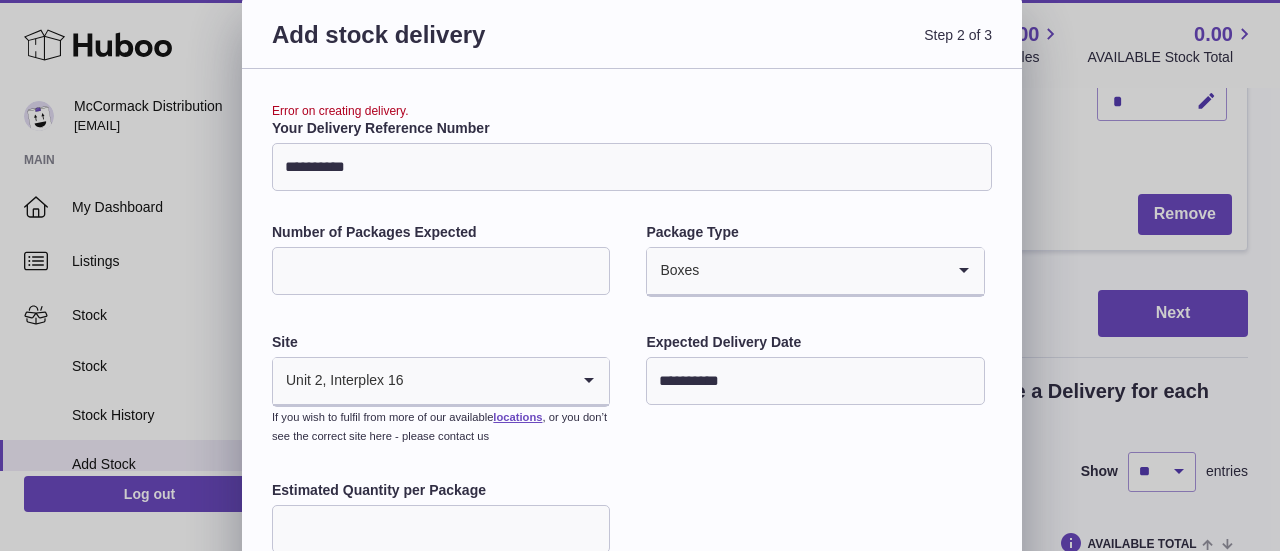 drag, startPoint x: 417, startPoint y: 180, endPoint x: 11, endPoint y: 181, distance: 406.00122 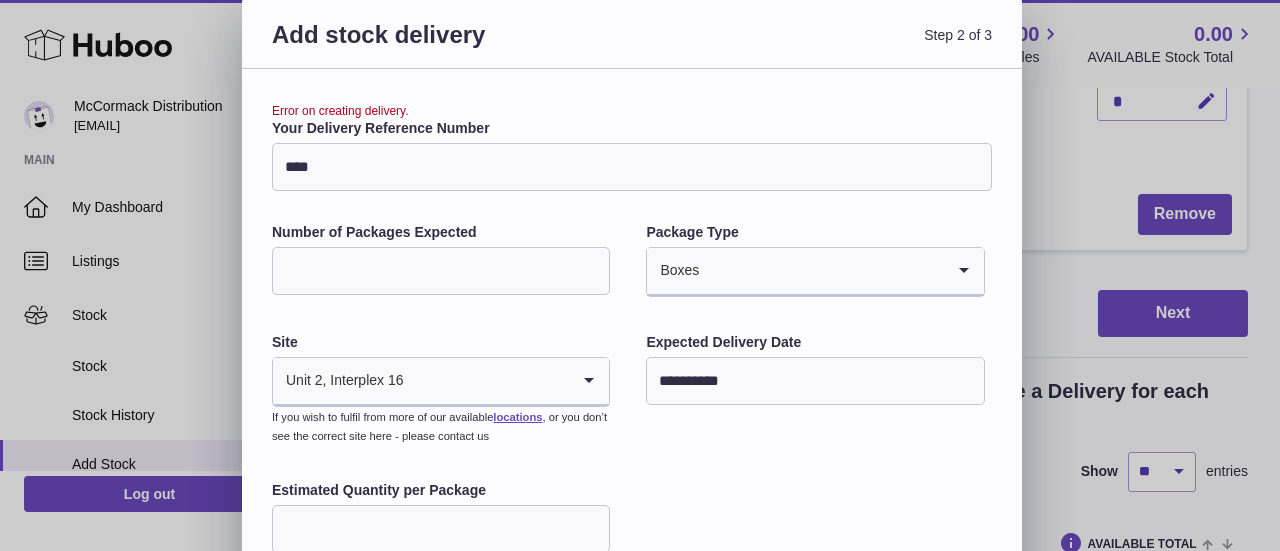scroll, scrollTop: 177, scrollLeft: 0, axis: vertical 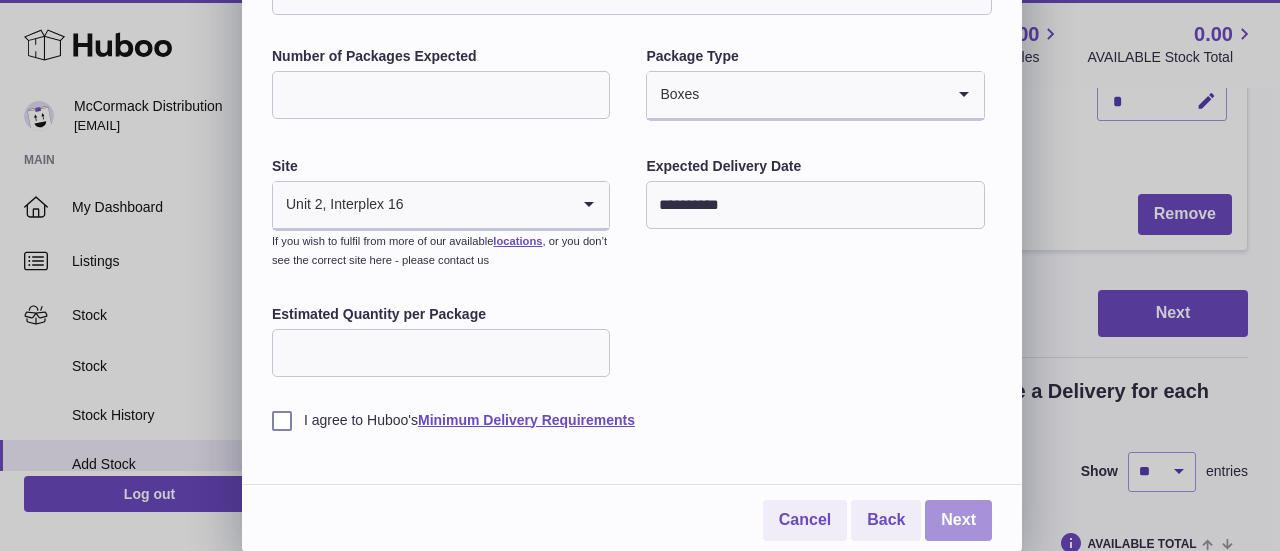 click on "Next" at bounding box center (958, 520) 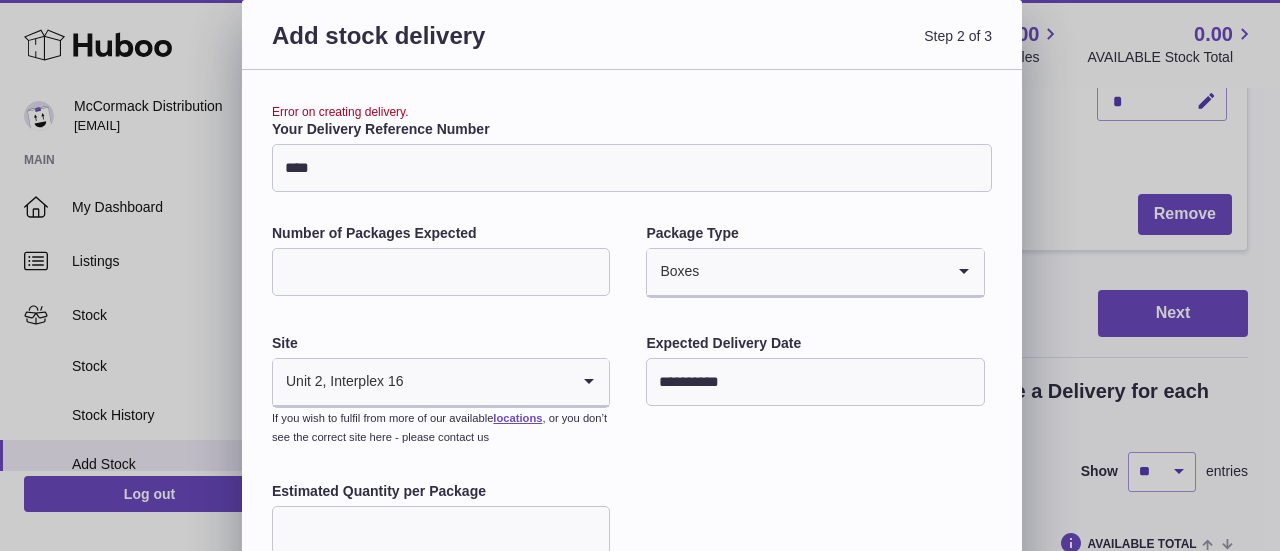 drag, startPoint x: 515, startPoint y: 165, endPoint x: 118, endPoint y: 181, distance: 397.3223 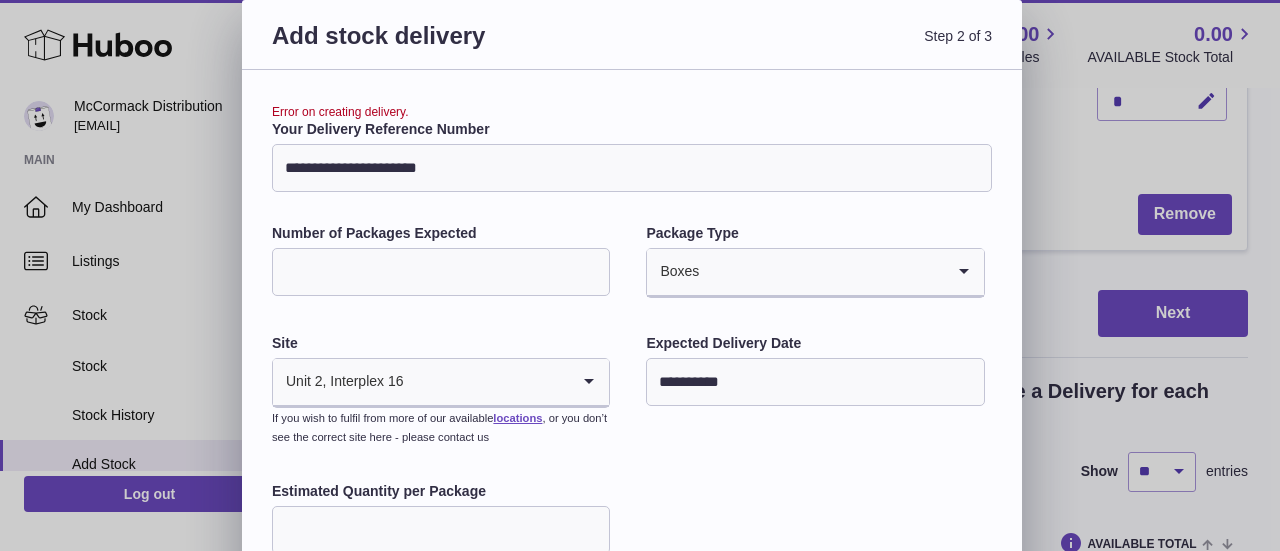 scroll, scrollTop: 177, scrollLeft: 0, axis: vertical 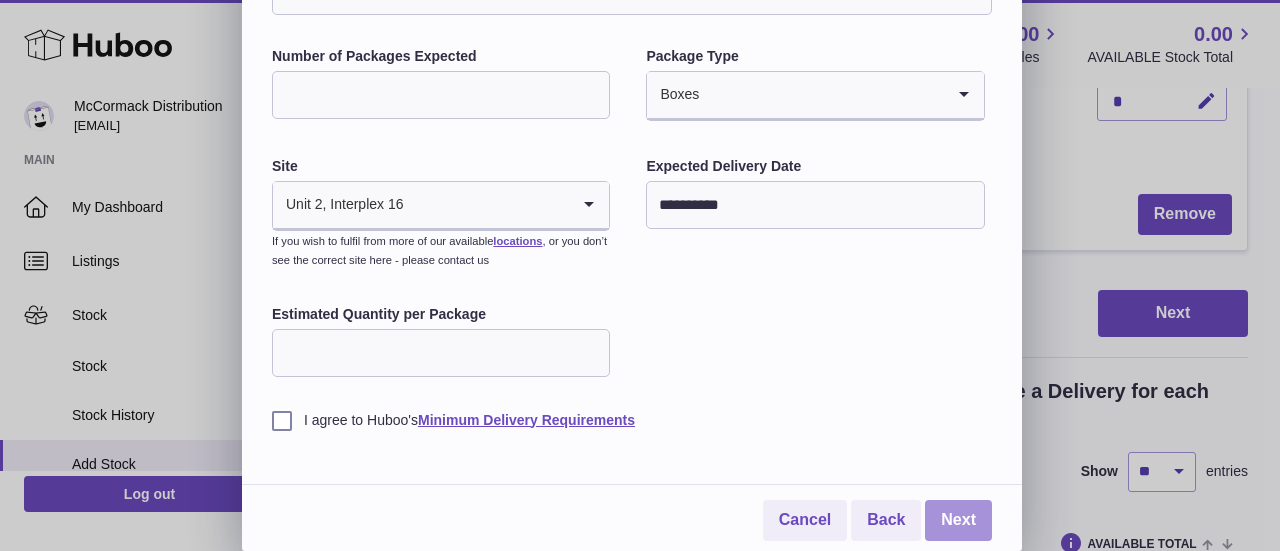 type on "**********" 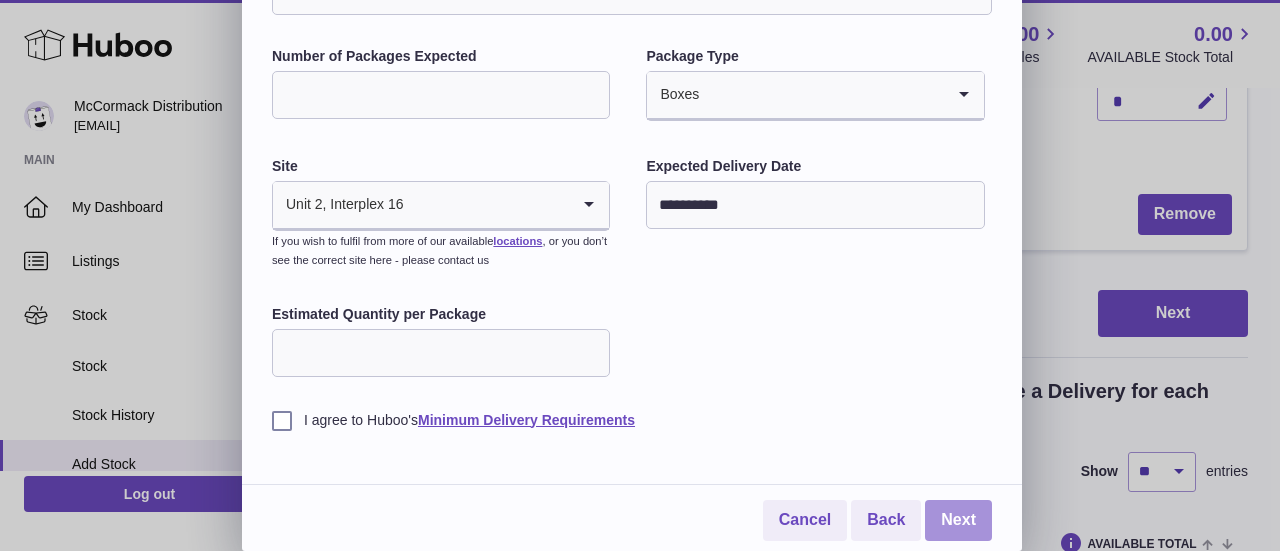 click on "Next" at bounding box center [958, 520] 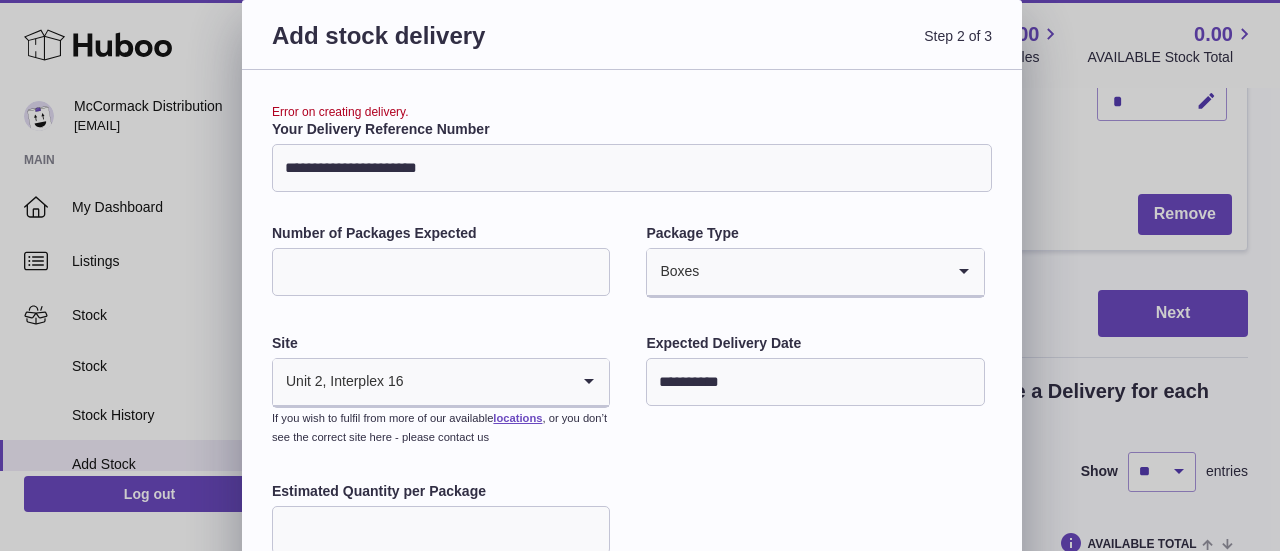 scroll, scrollTop: 177, scrollLeft: 0, axis: vertical 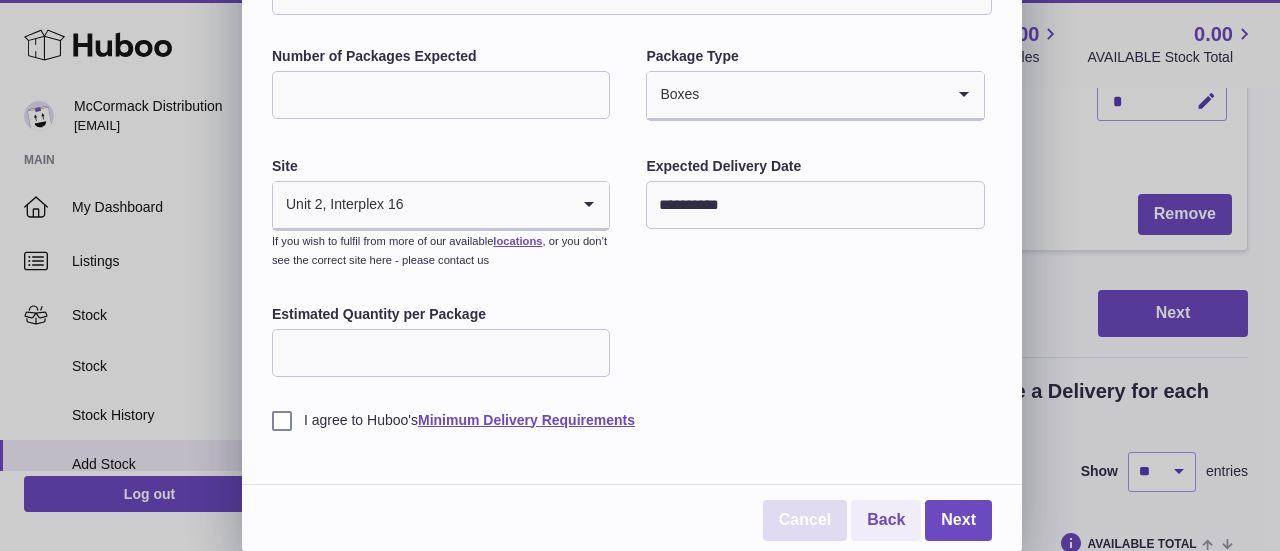 click on "Cancel" at bounding box center (805, 520) 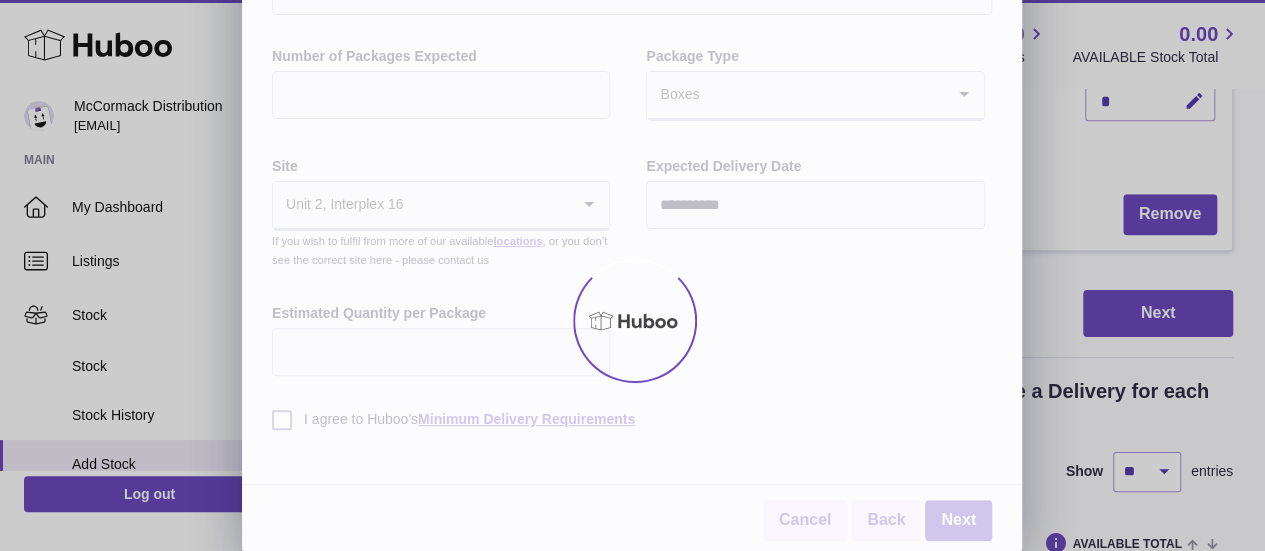 scroll, scrollTop: 0, scrollLeft: 0, axis: both 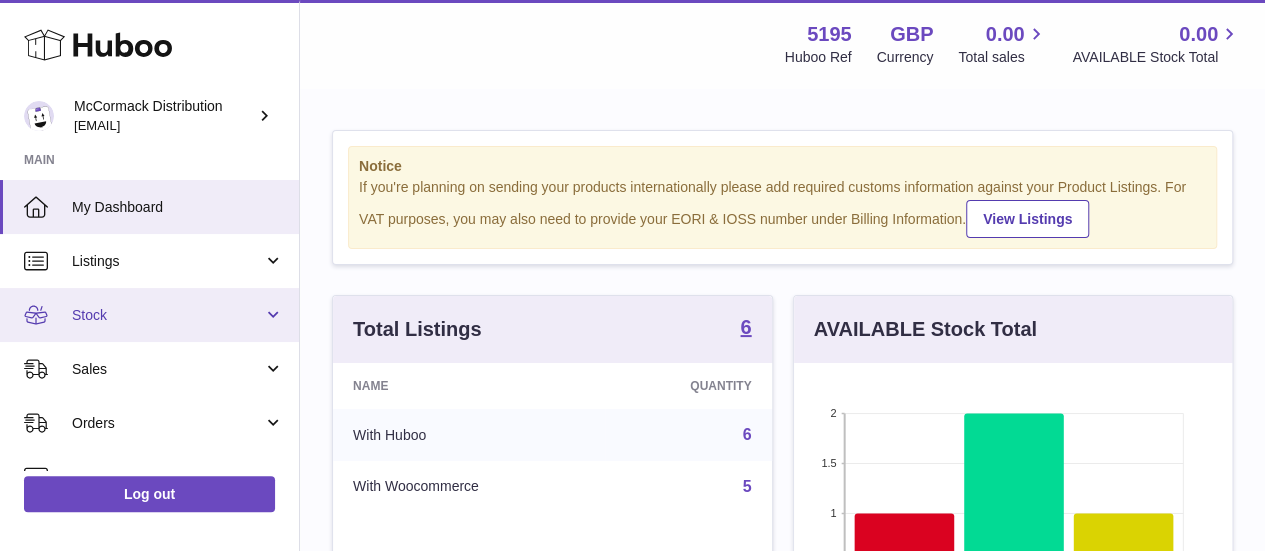 click on "Stock" at bounding box center (167, 315) 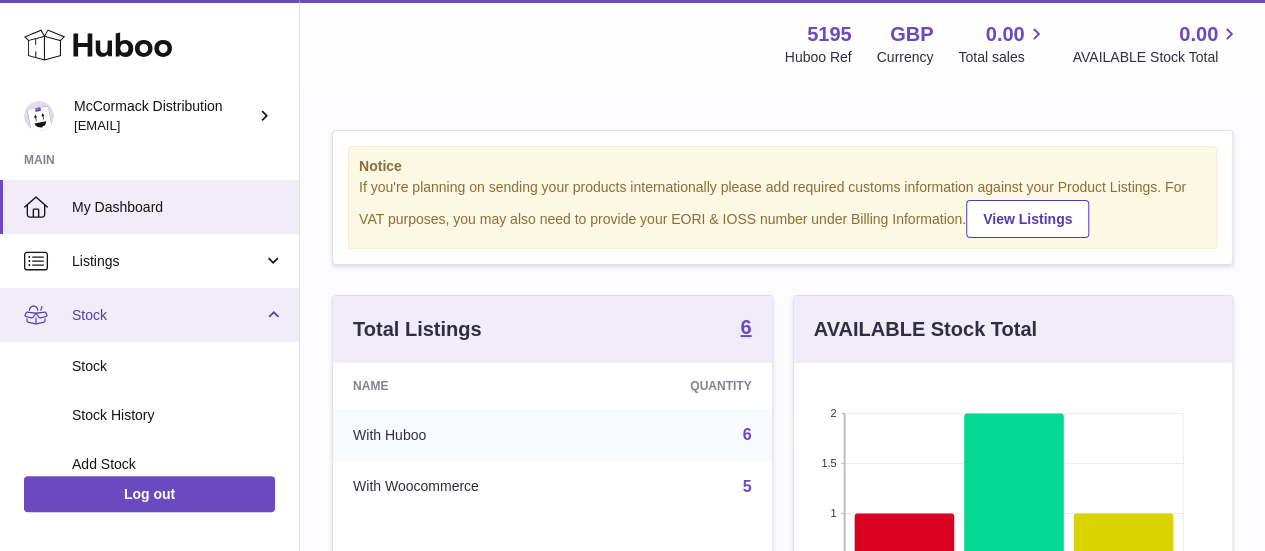 scroll, scrollTop: 109, scrollLeft: 0, axis: vertical 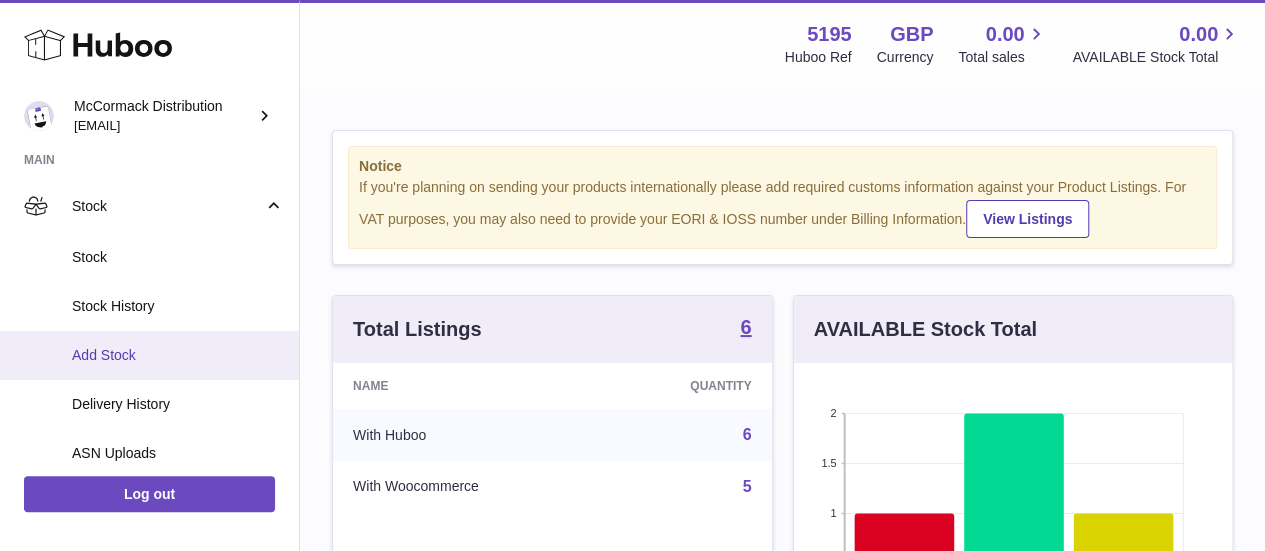 click on "Add Stock" at bounding box center [178, 355] 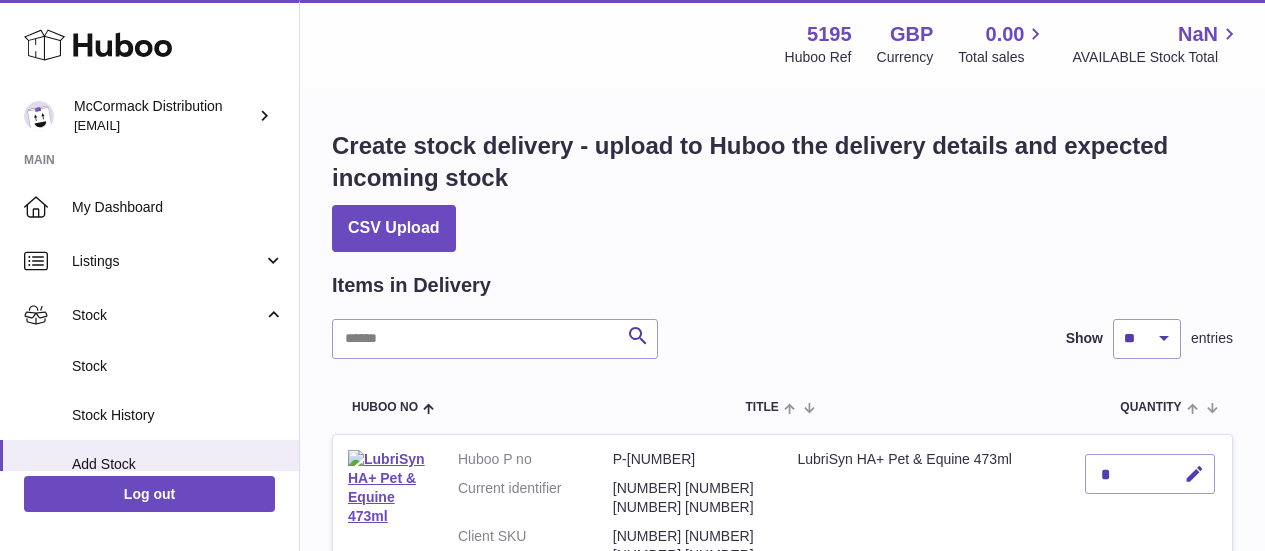 scroll, scrollTop: 0, scrollLeft: 0, axis: both 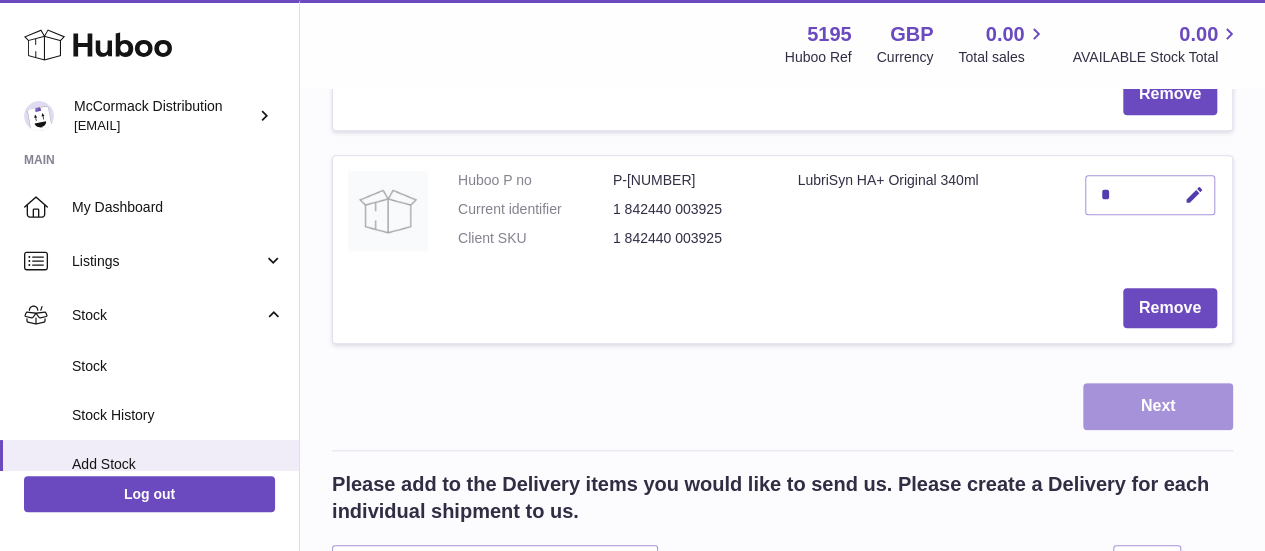 click on "Next" at bounding box center (1158, 406) 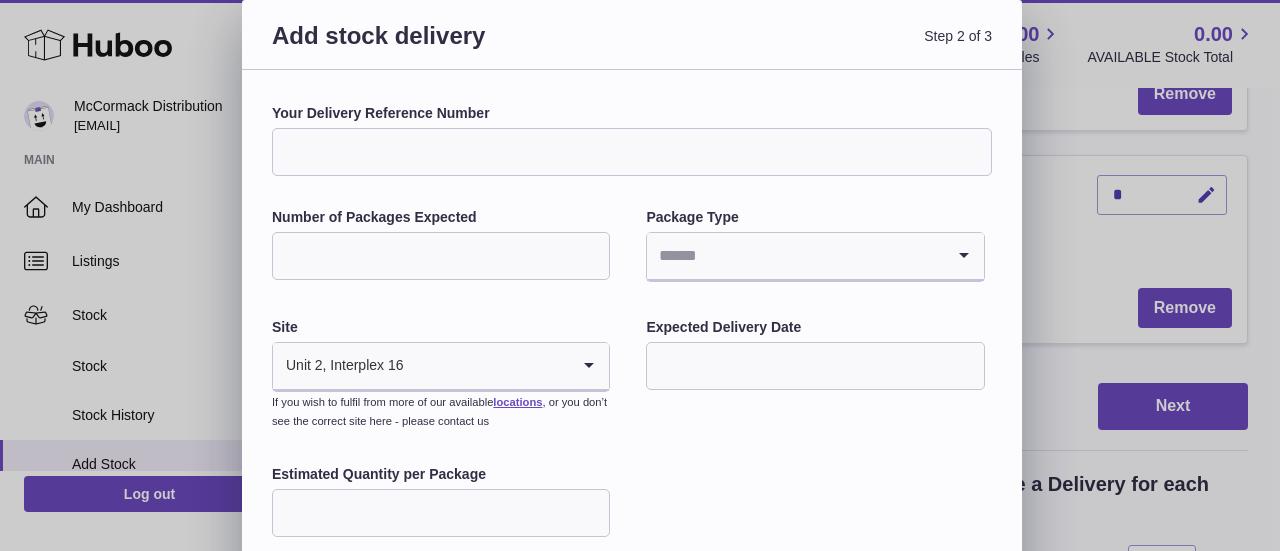 click on "Your Delivery Reference Number" at bounding box center (632, 152) 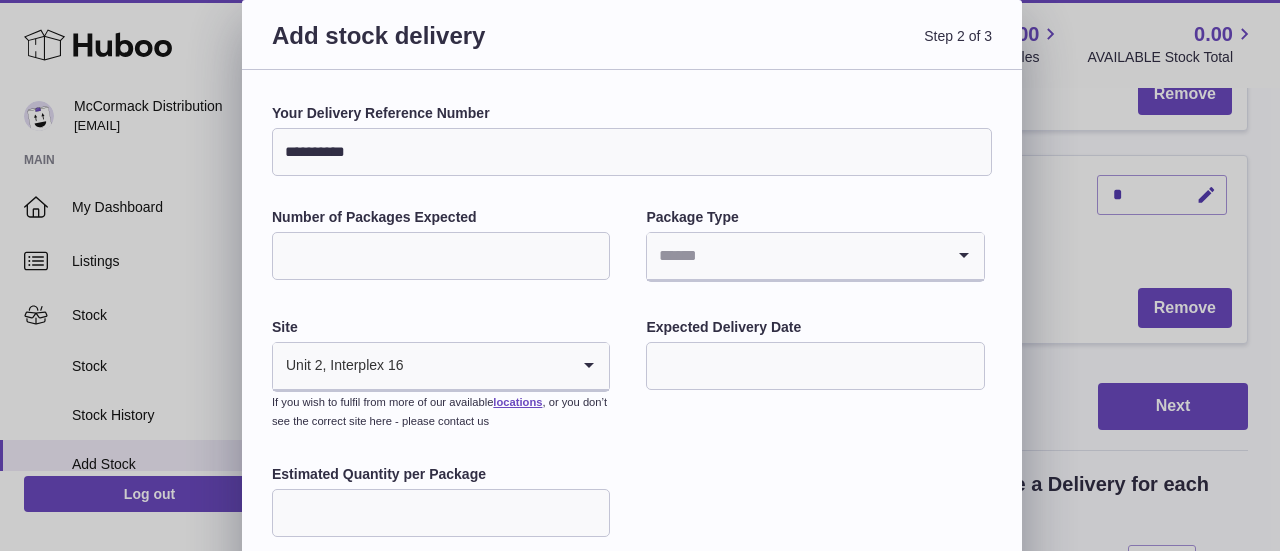 type on "**********" 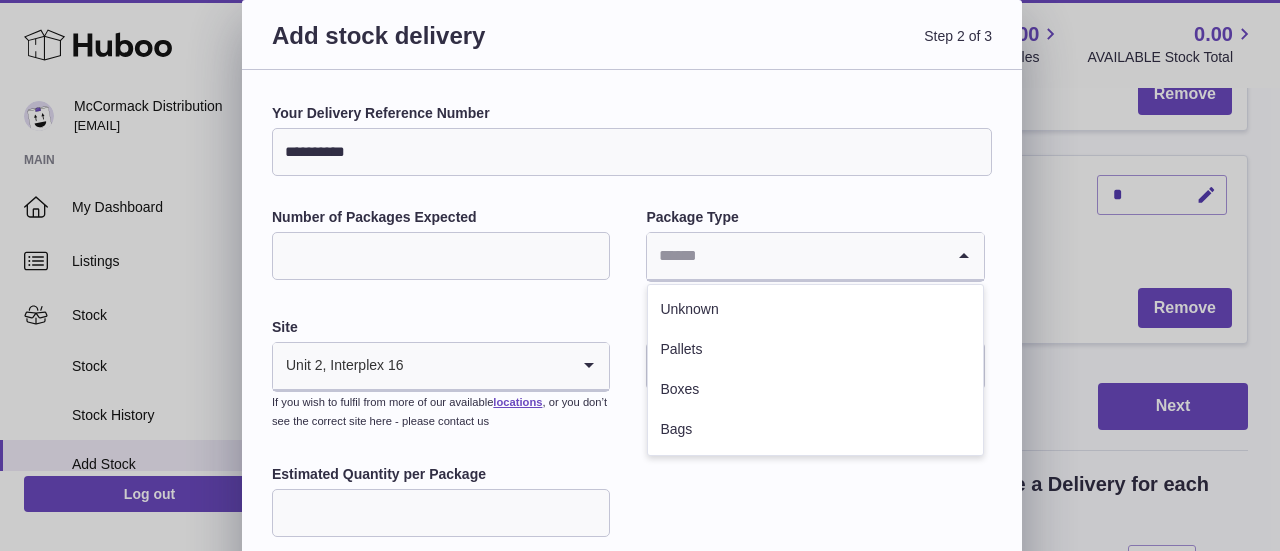 click at bounding box center [795, 256] 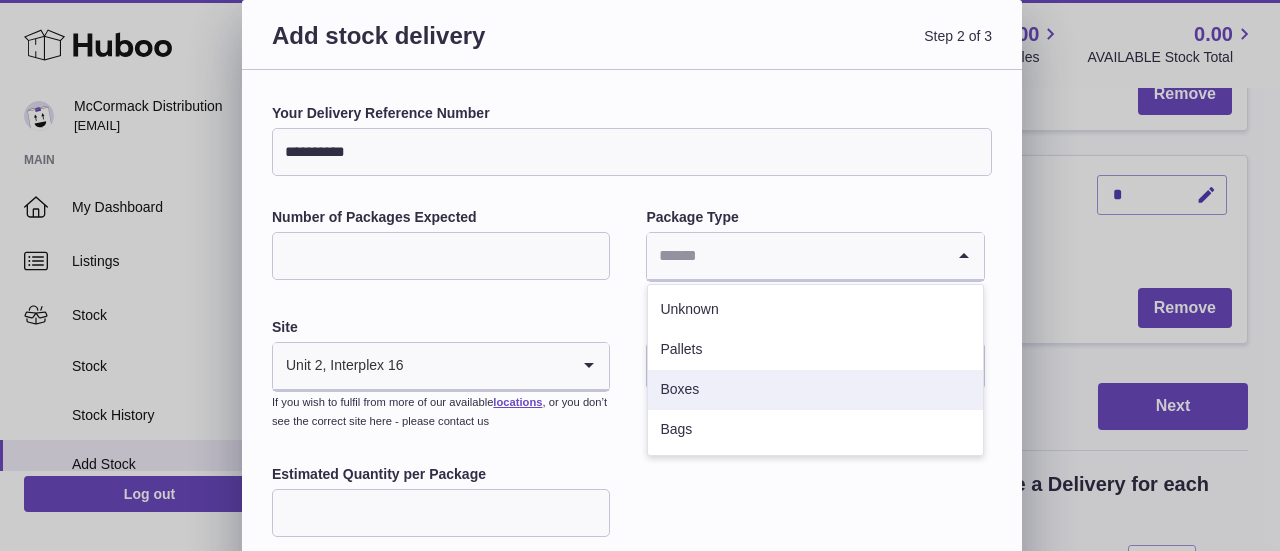 click on "Boxes" at bounding box center (815, 390) 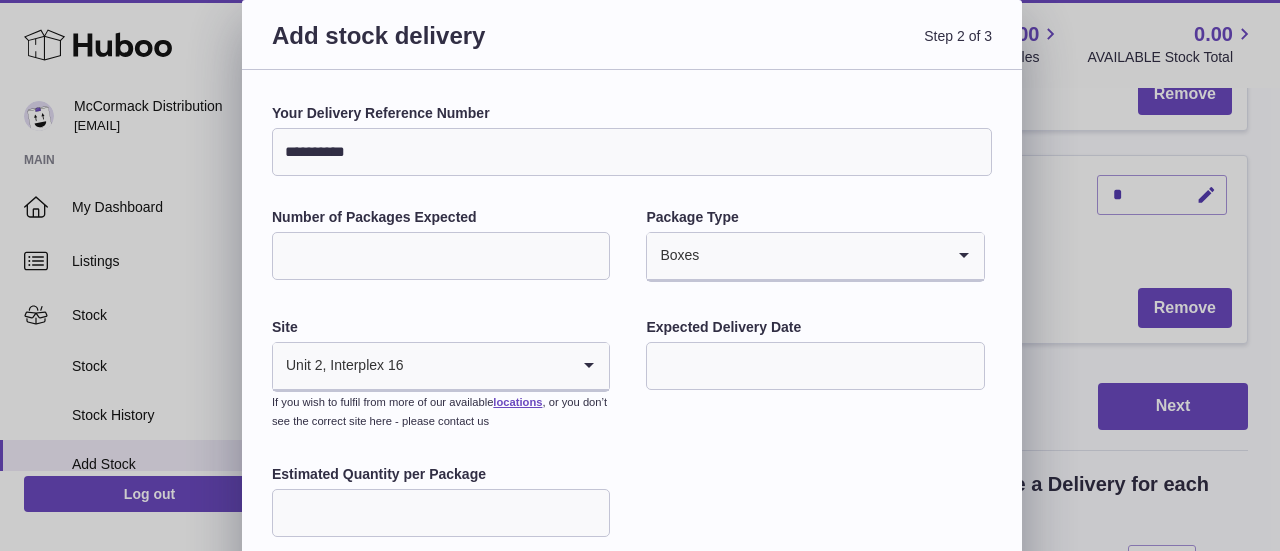 click at bounding box center (815, 366) 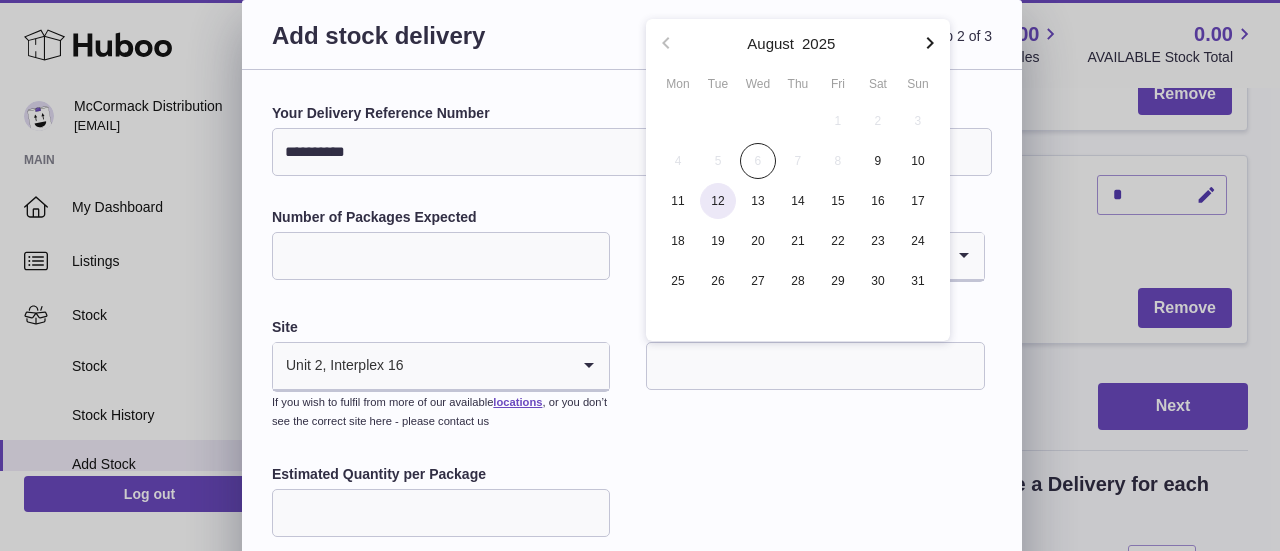 click on "12" at bounding box center (718, 201) 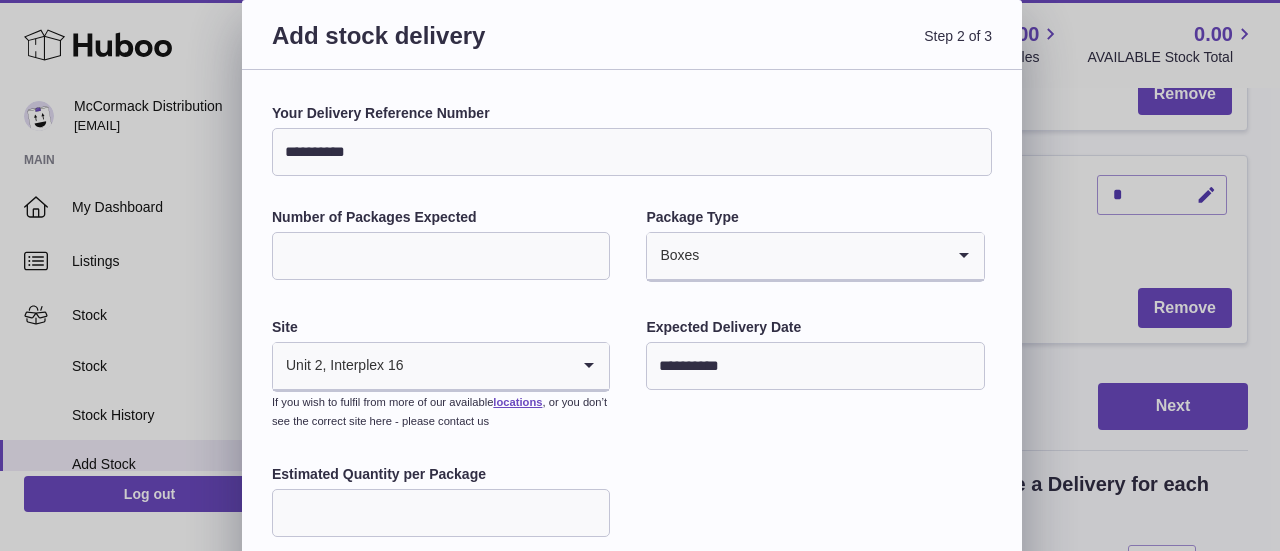 click on "Estimated Quantity per Package" at bounding box center (441, 513) 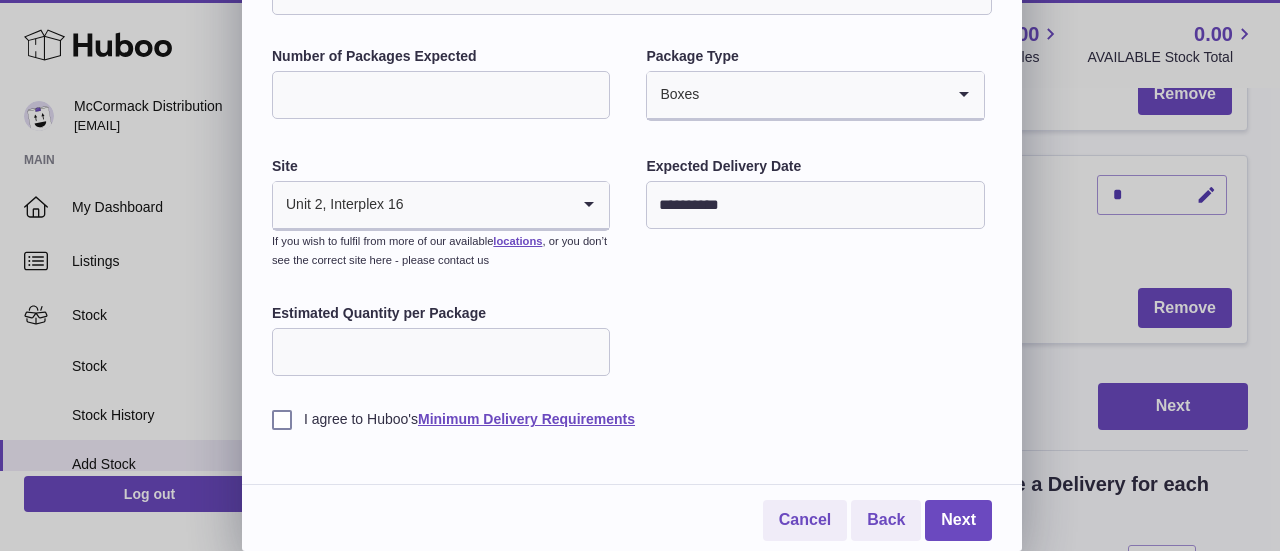 type on "**" 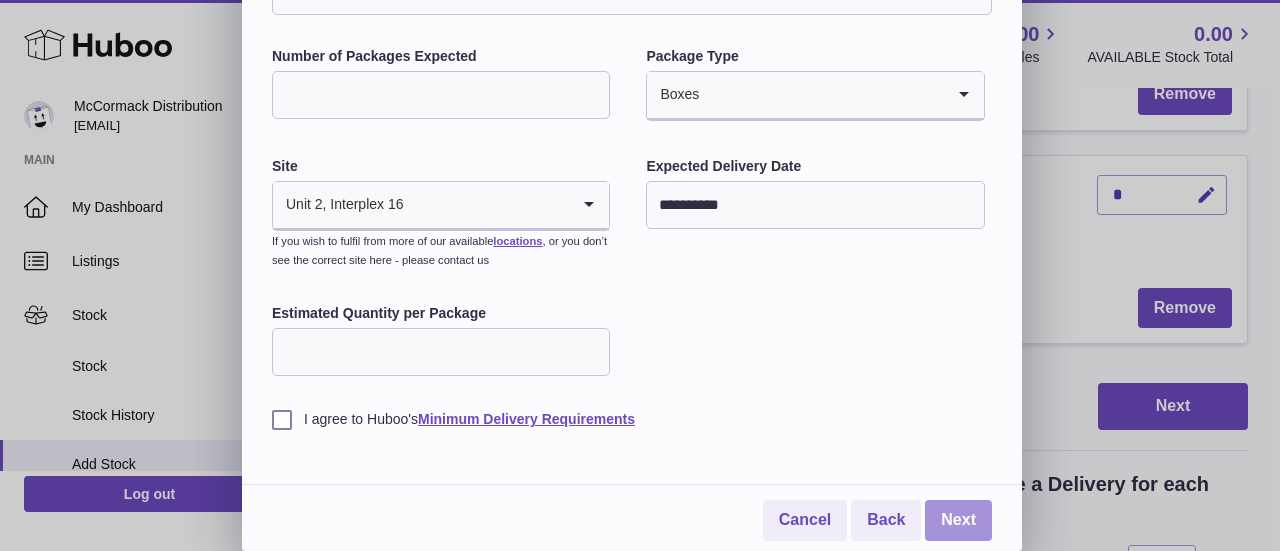 click on "Next" at bounding box center [958, 520] 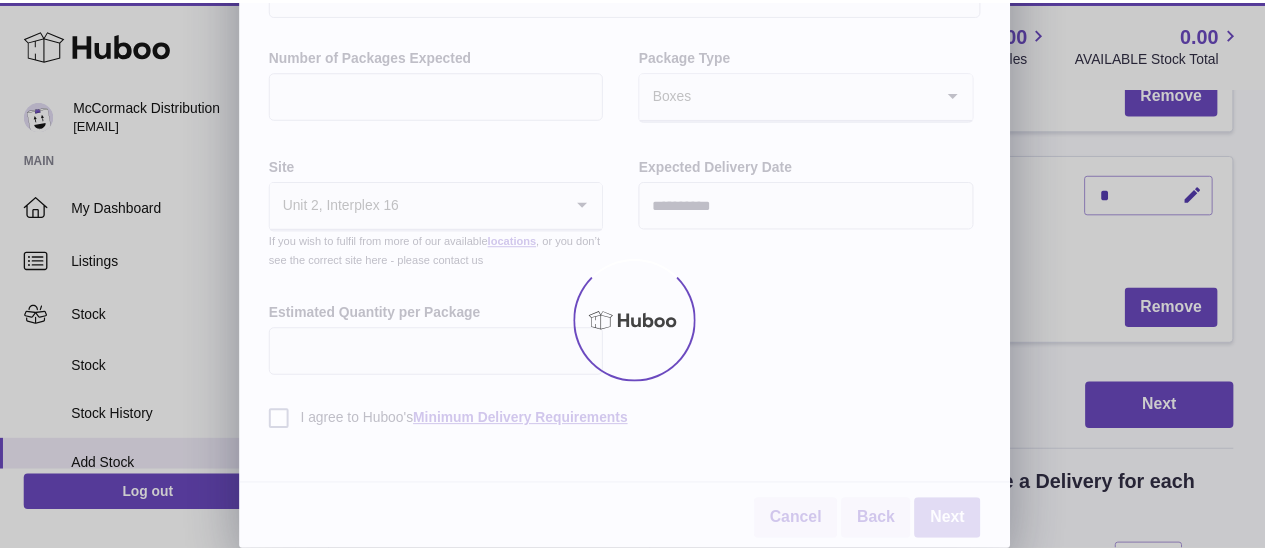 scroll, scrollTop: 726, scrollLeft: 0, axis: vertical 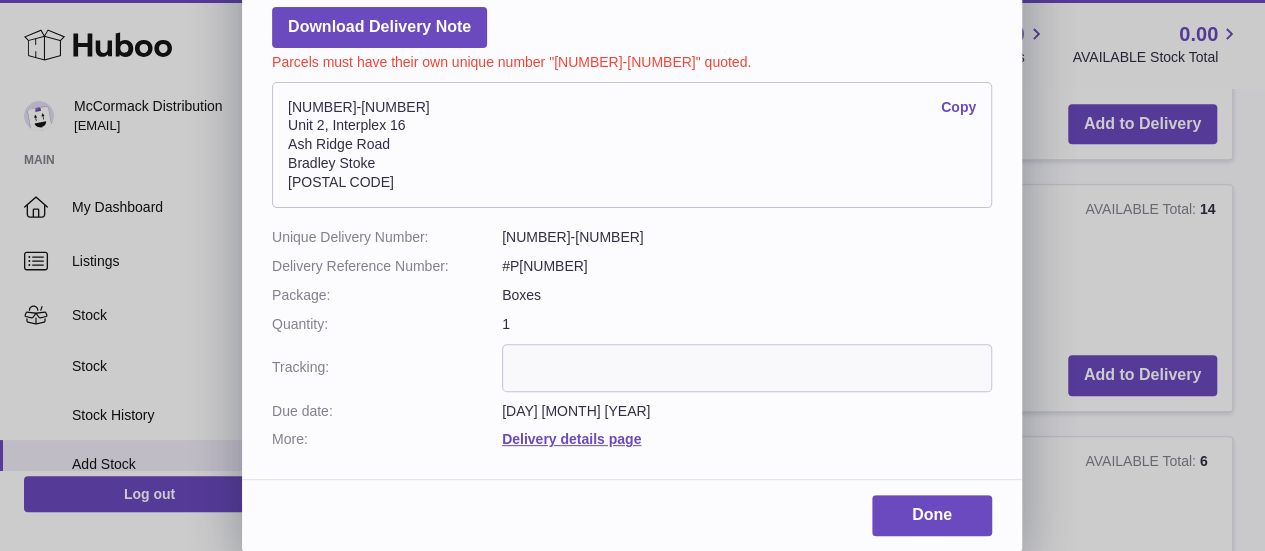 click at bounding box center [747, 368] 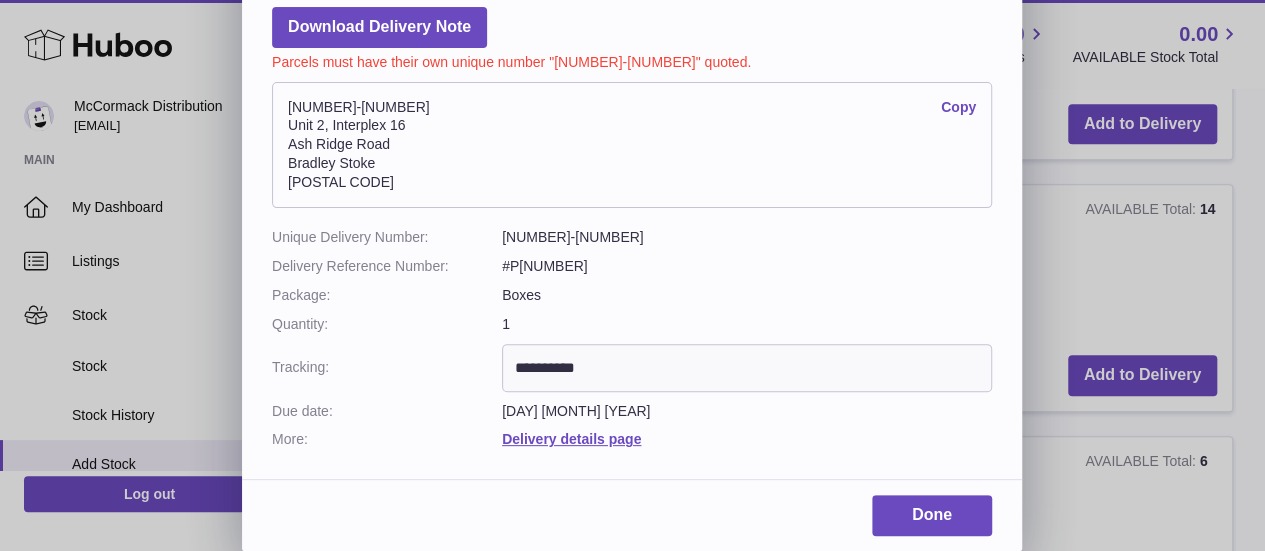 click on "**********" at bounding box center (747, 368) 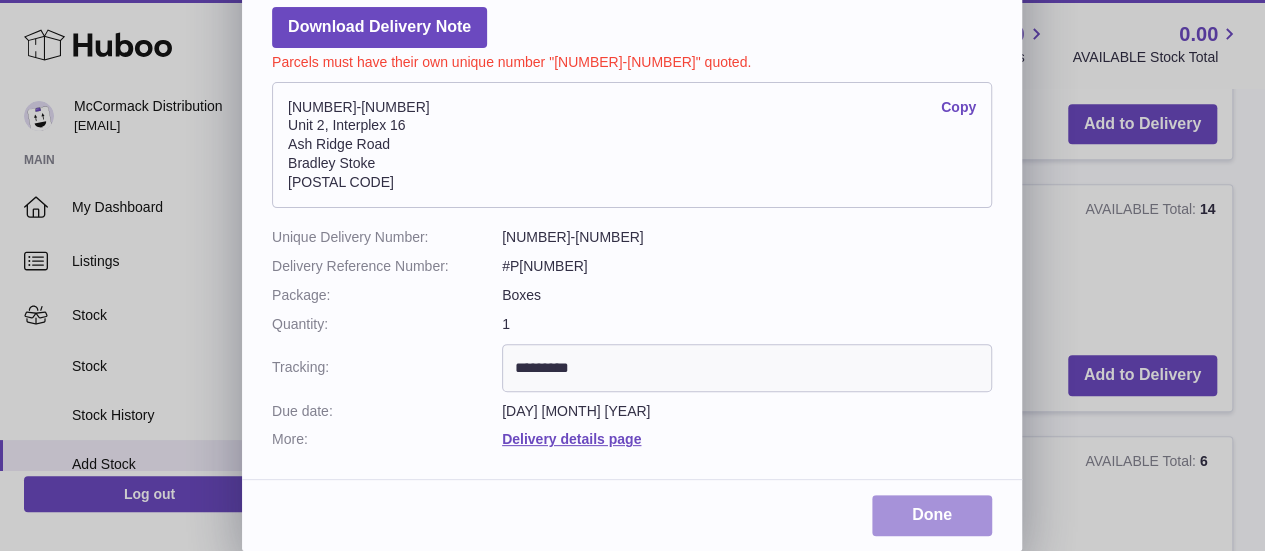 type on "*********" 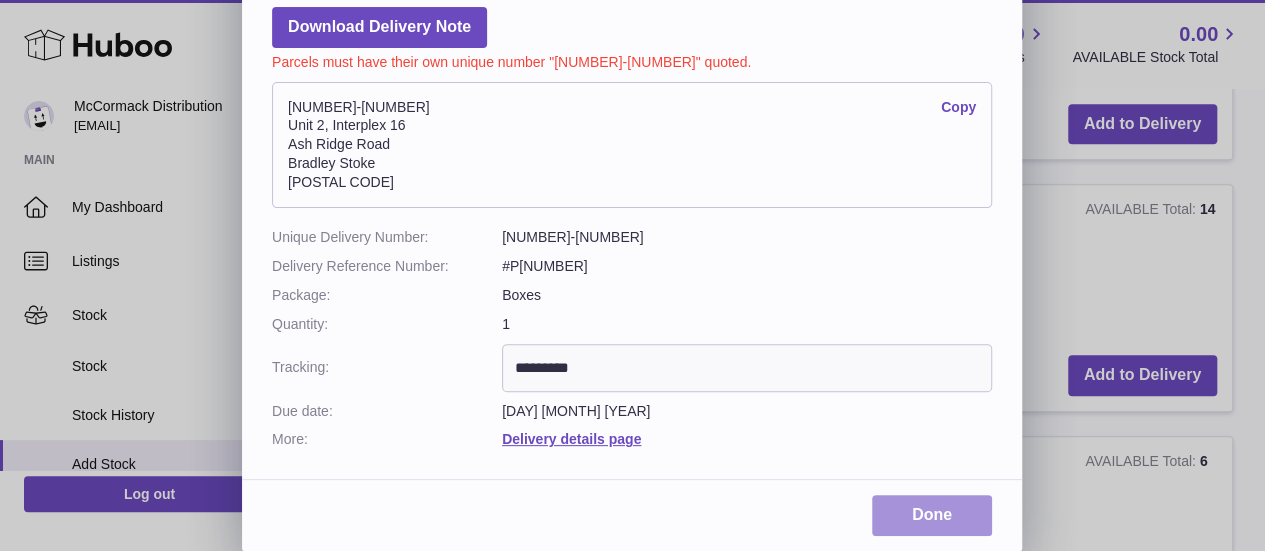 click on "Done" at bounding box center (932, 515) 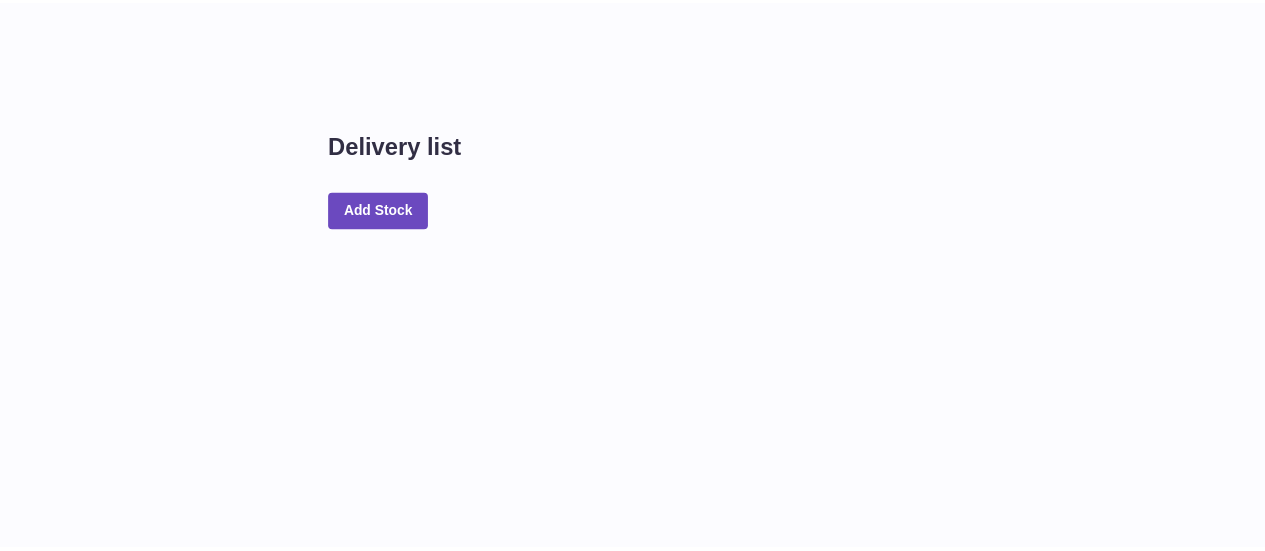 scroll, scrollTop: 0, scrollLeft: 0, axis: both 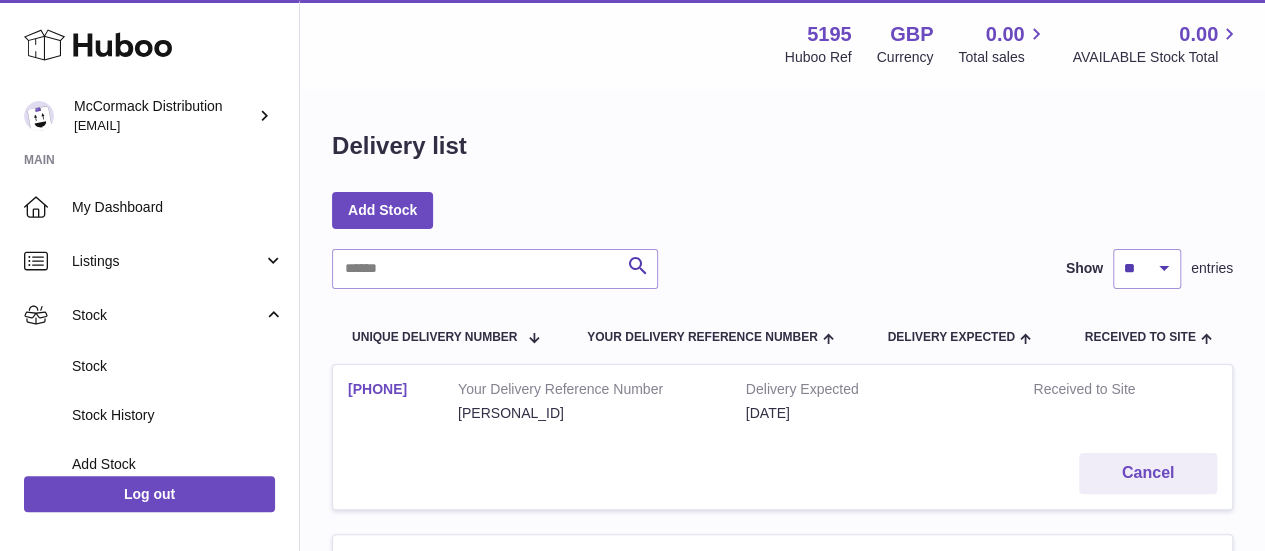 click on "[PHONE]" at bounding box center (377, 389) 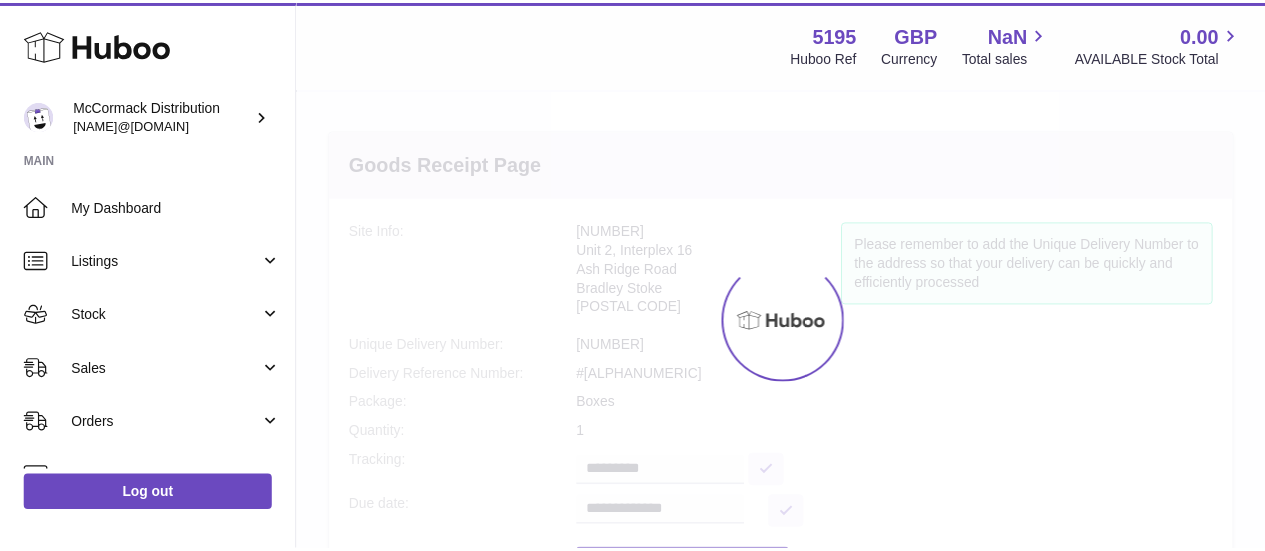 scroll, scrollTop: 0, scrollLeft: 0, axis: both 